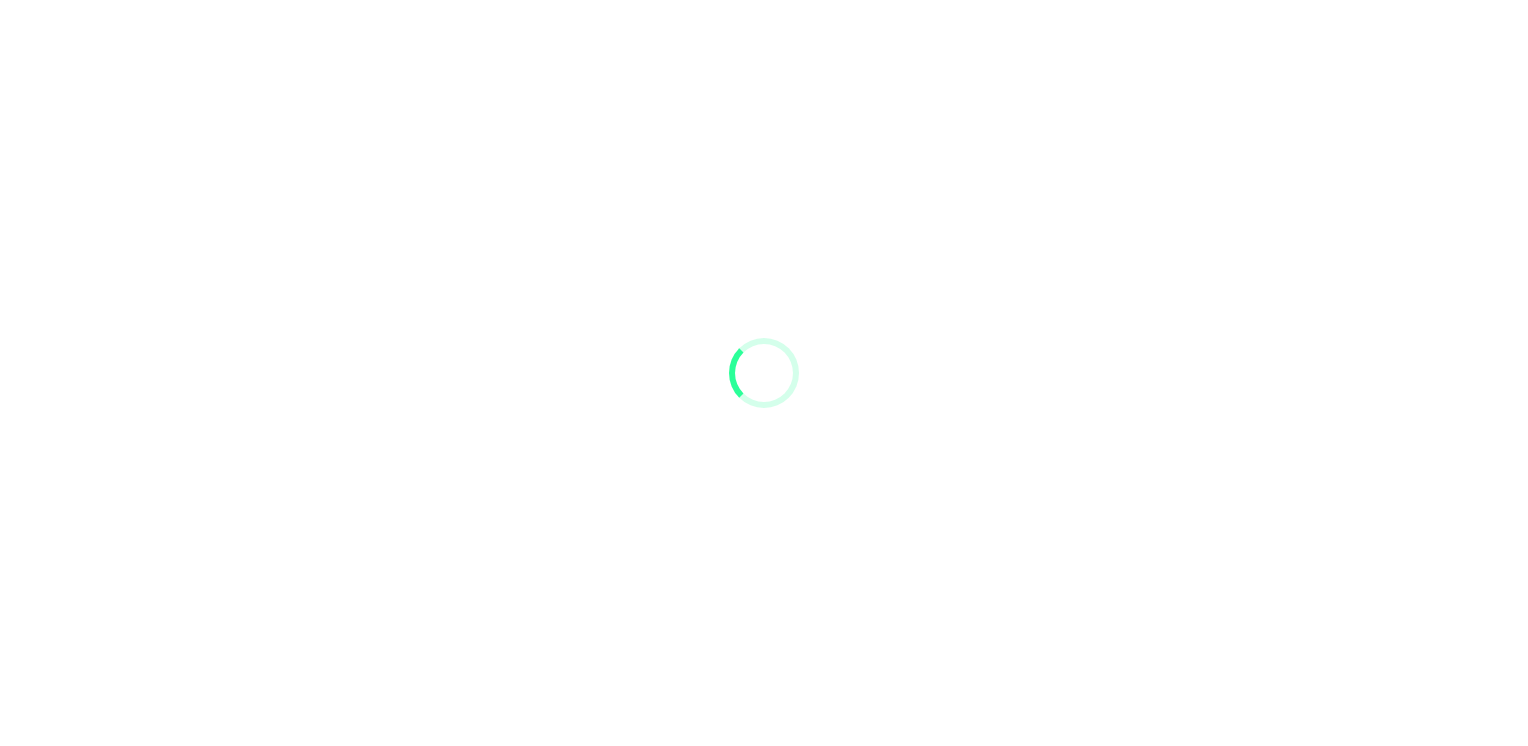 scroll, scrollTop: 0, scrollLeft: 0, axis: both 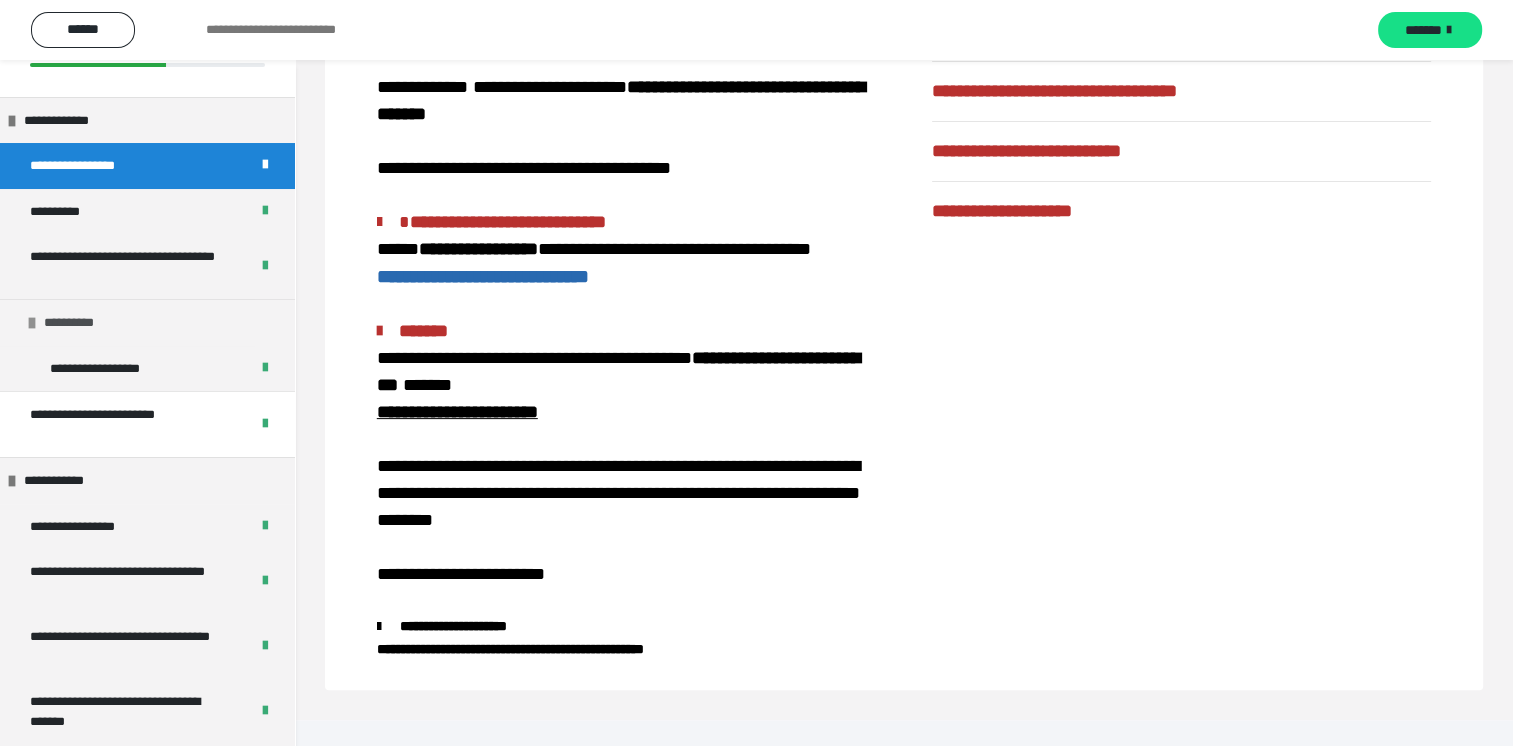 click at bounding box center [32, 323] 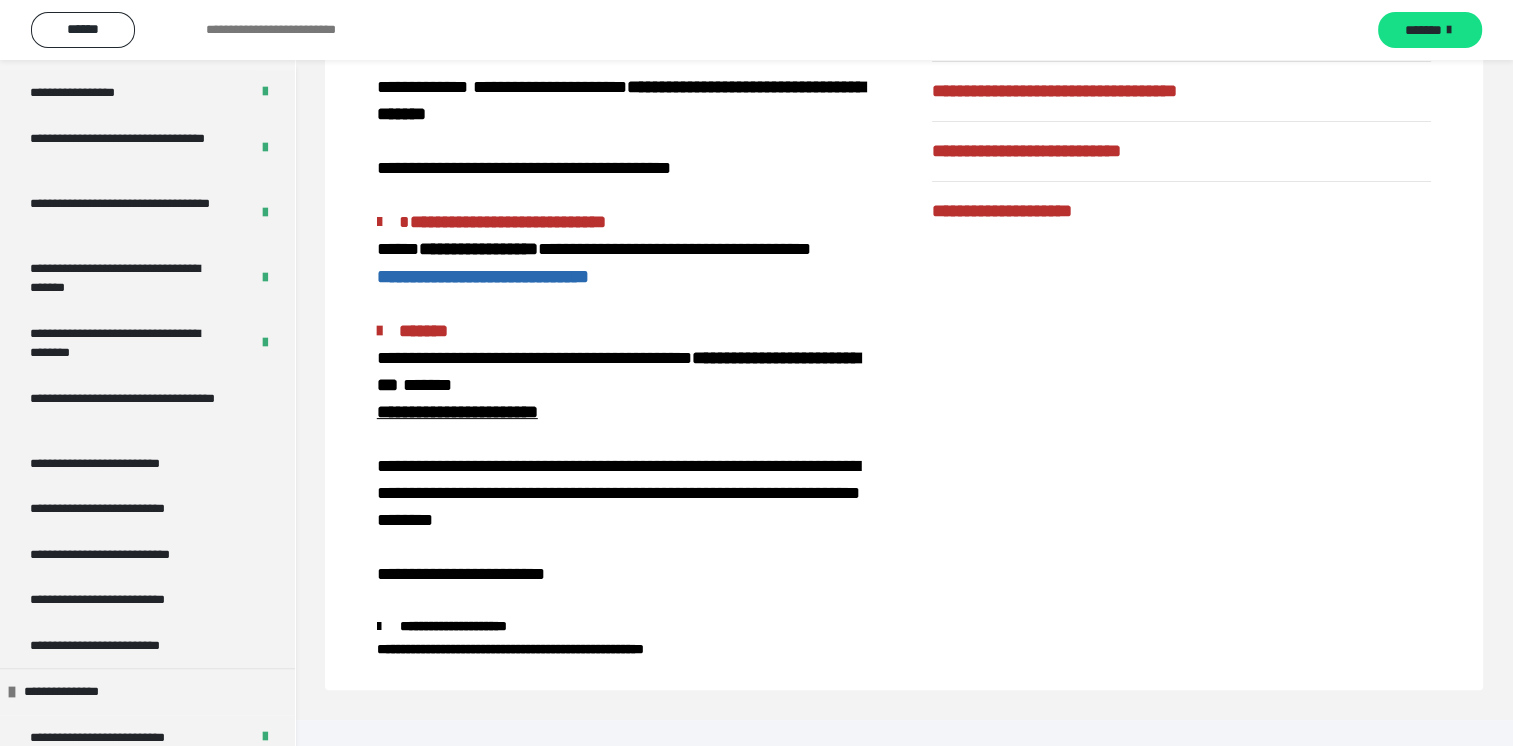 scroll, scrollTop: 500, scrollLeft: 0, axis: vertical 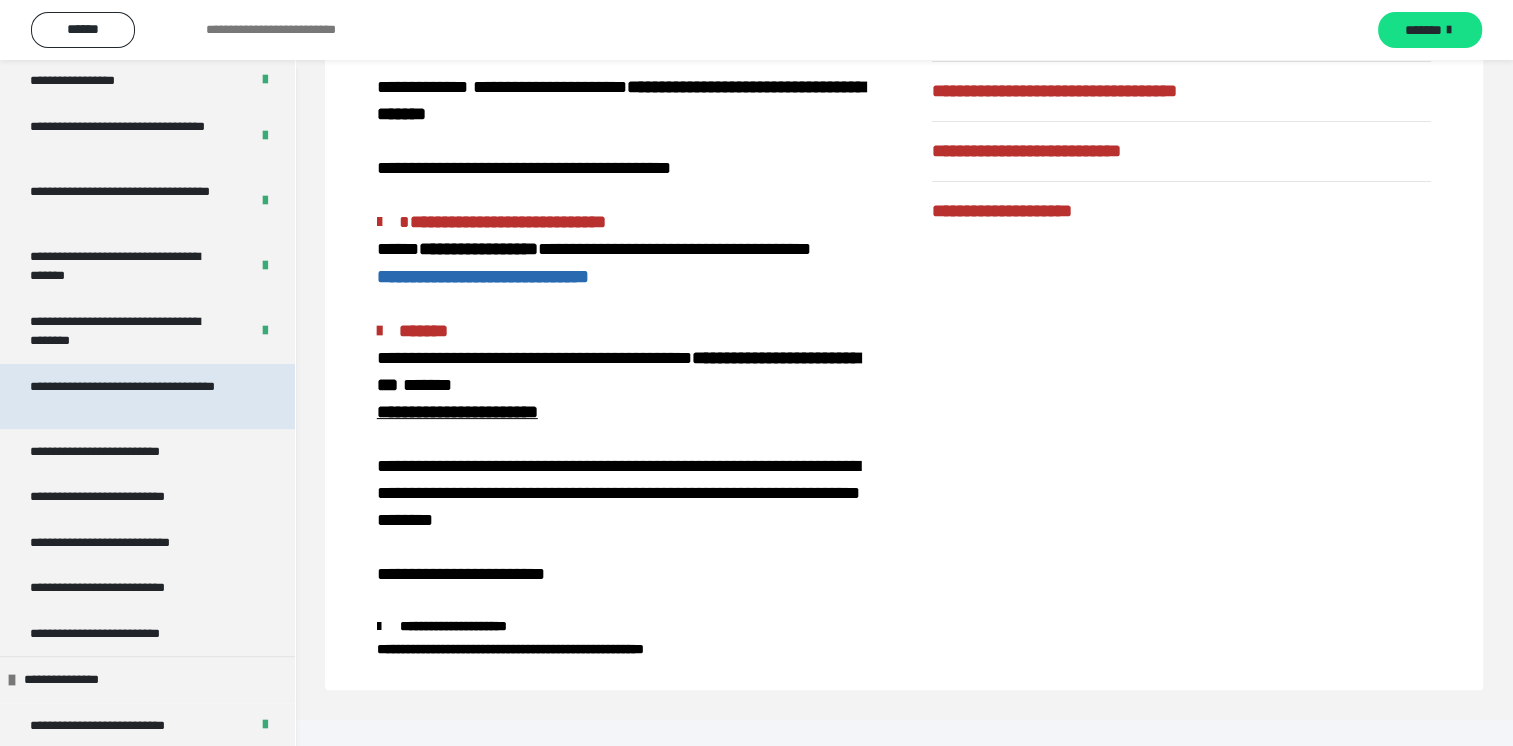 click on "**********" at bounding box center (132, 396) 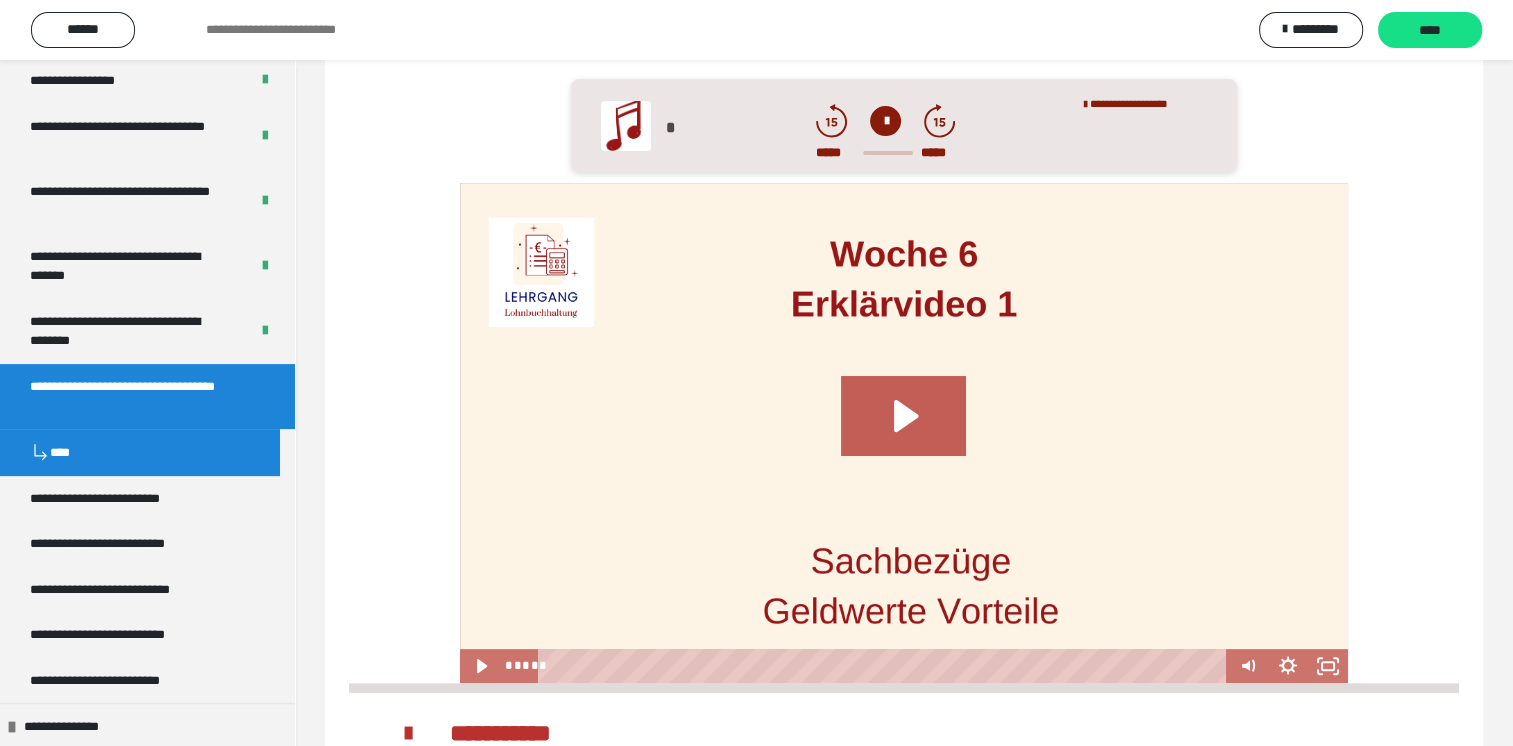 scroll, scrollTop: 484, scrollLeft: 0, axis: vertical 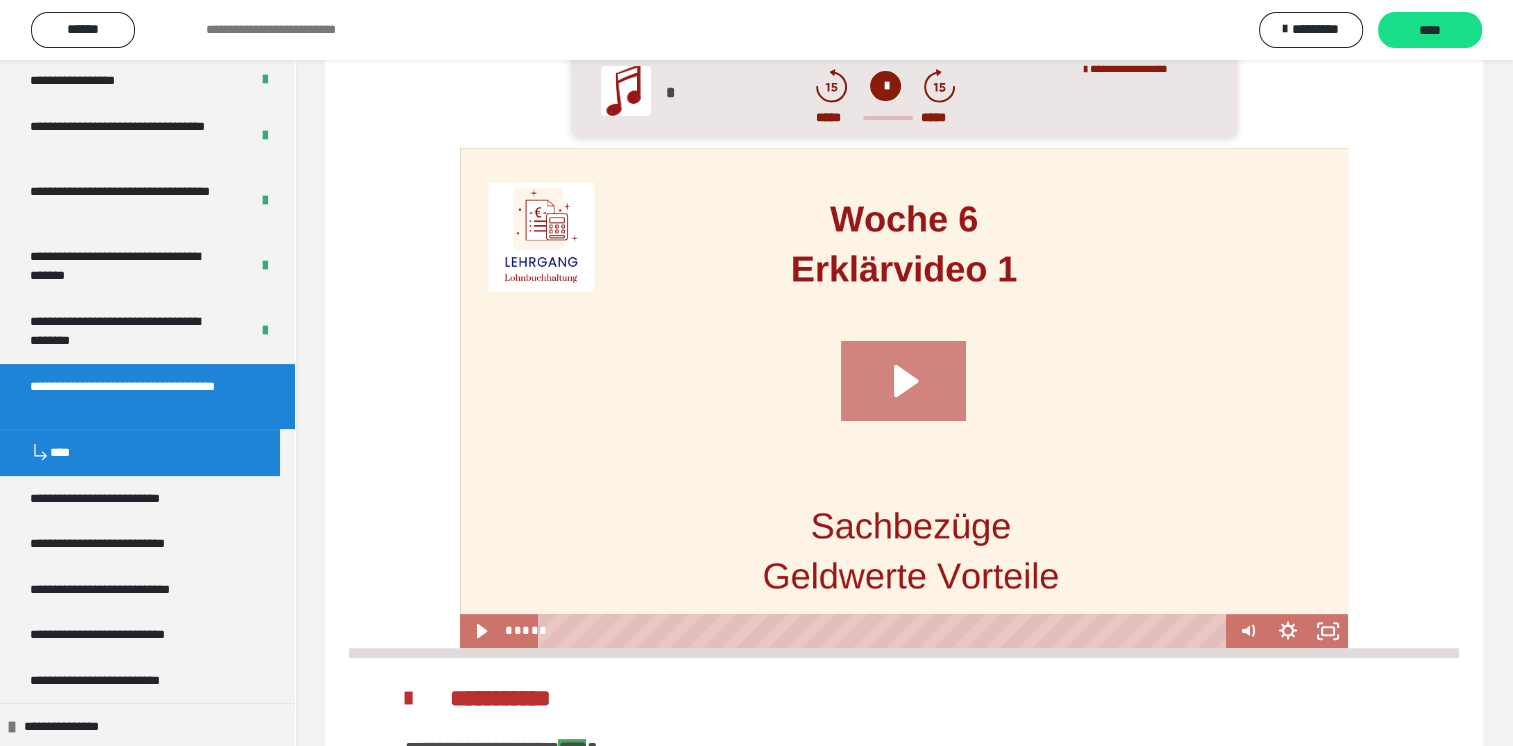 click 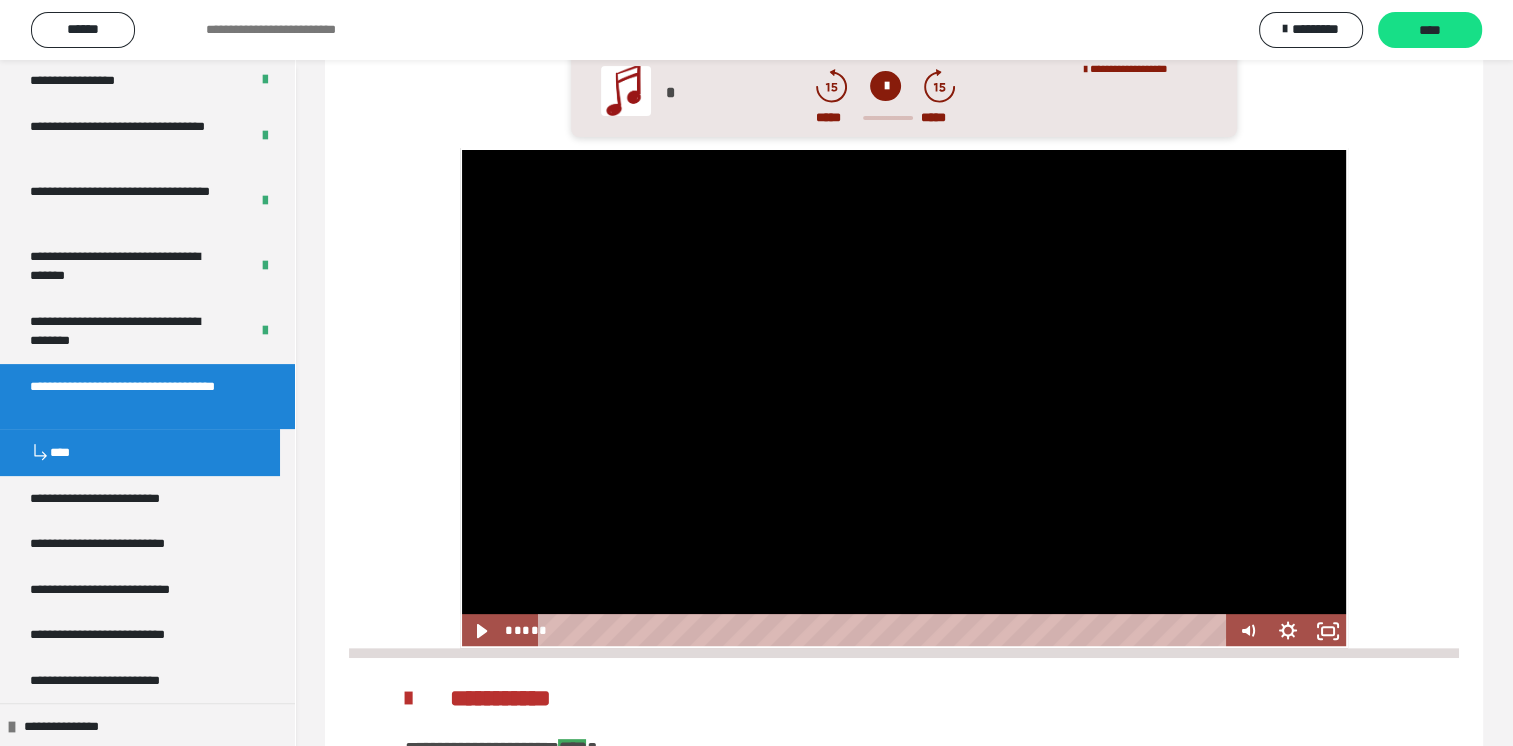 click at bounding box center [904, 397] 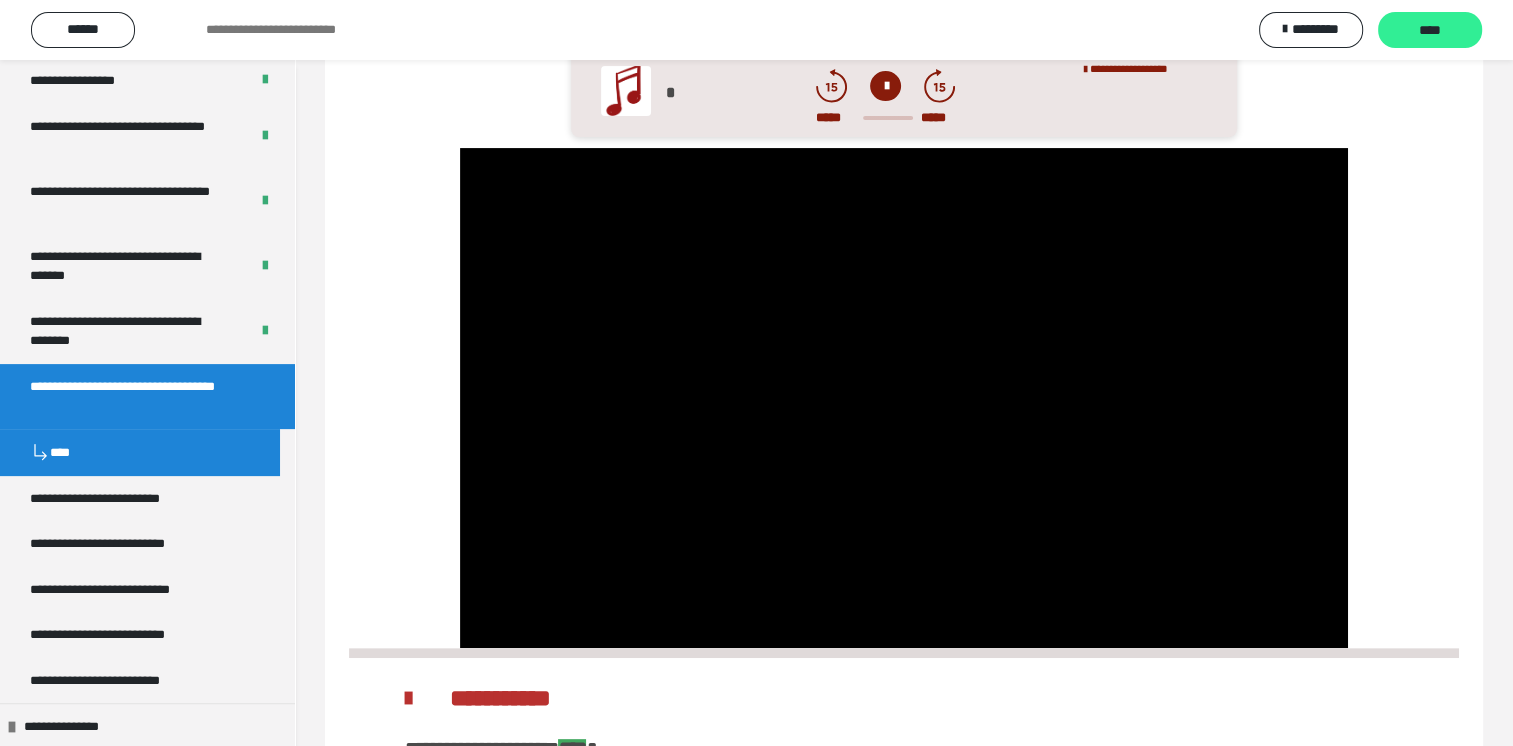 click on "****" at bounding box center (1430, 30) 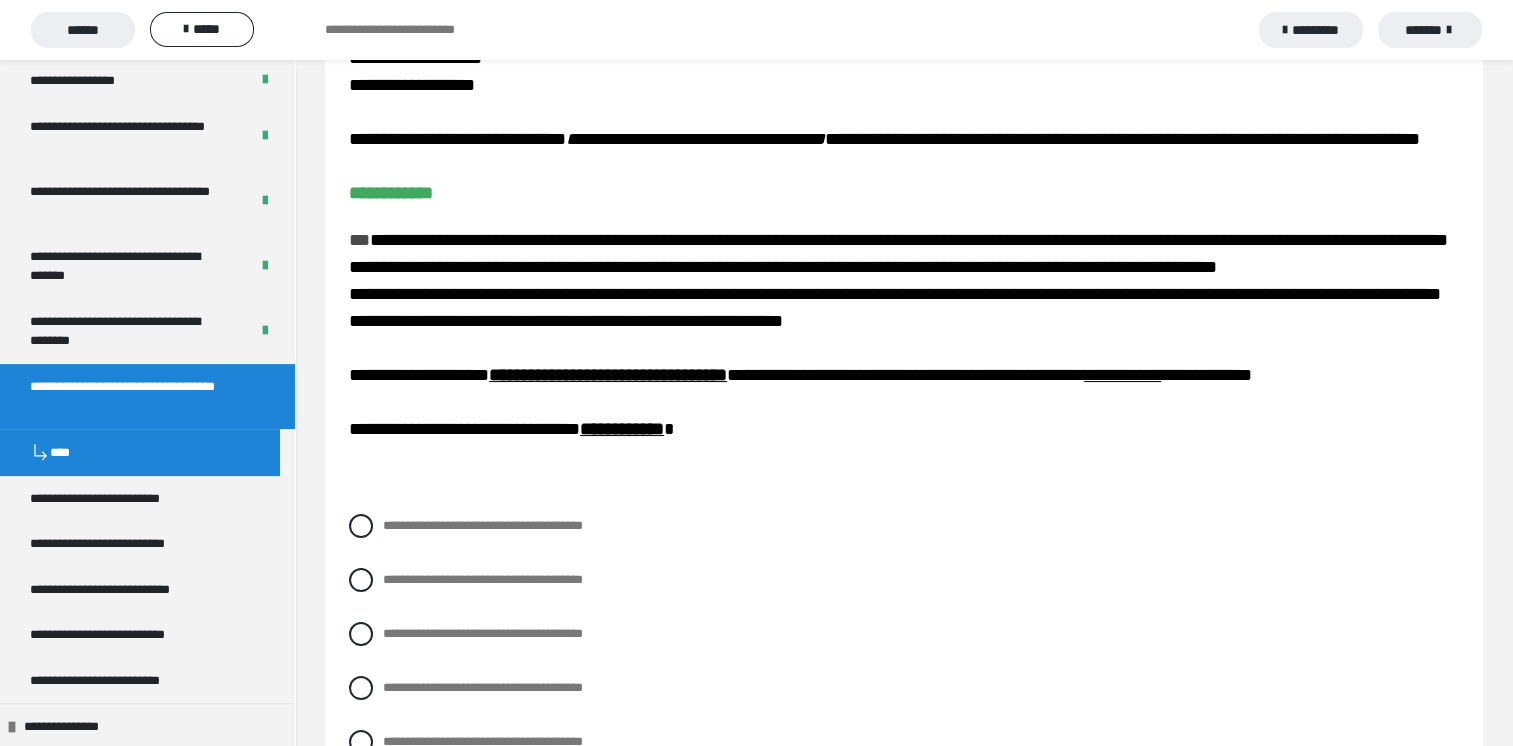 scroll, scrollTop: 200, scrollLeft: 0, axis: vertical 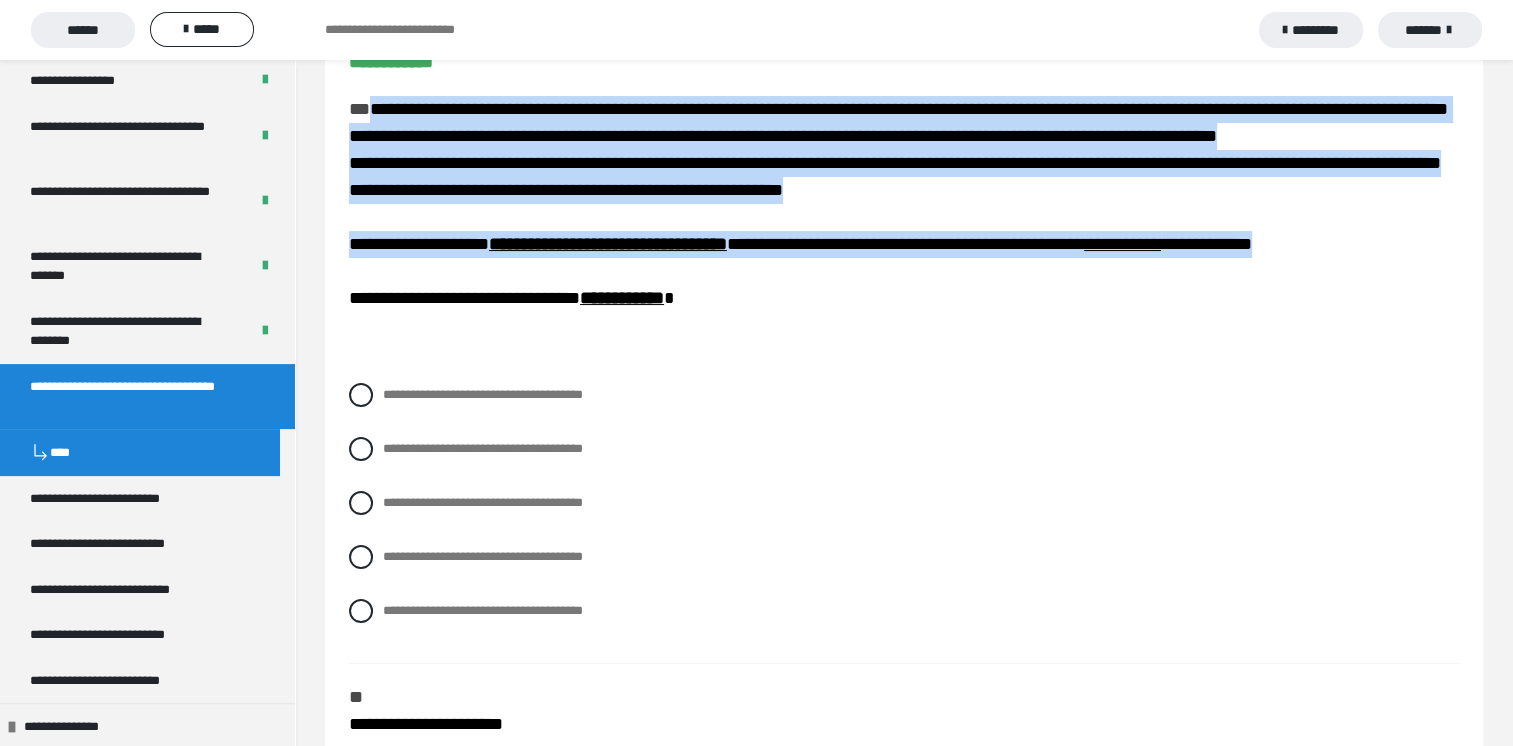 drag, startPoint x: 364, startPoint y: 138, endPoint x: 1441, endPoint y: 350, distance: 1097.6671 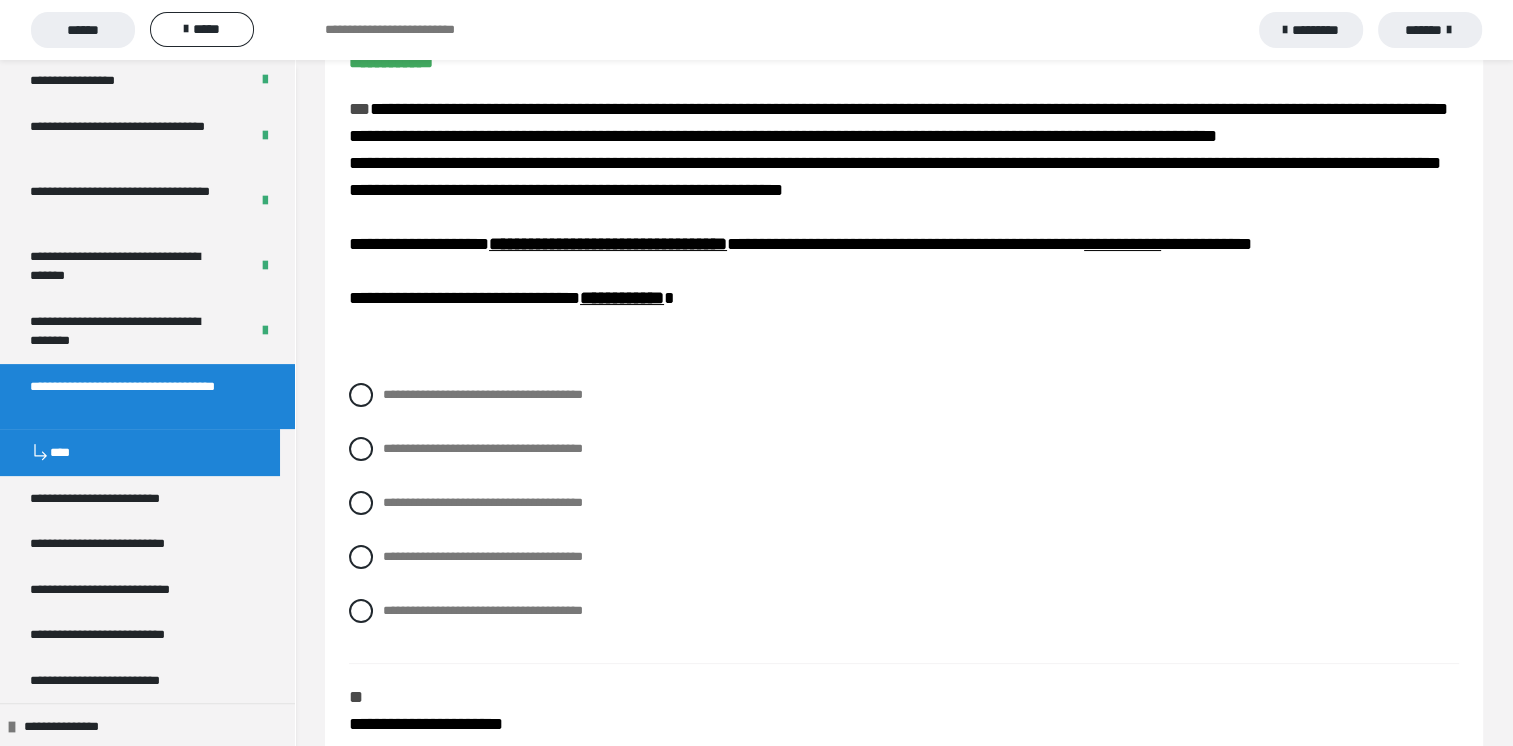 click on "**********" at bounding box center (904, 234) 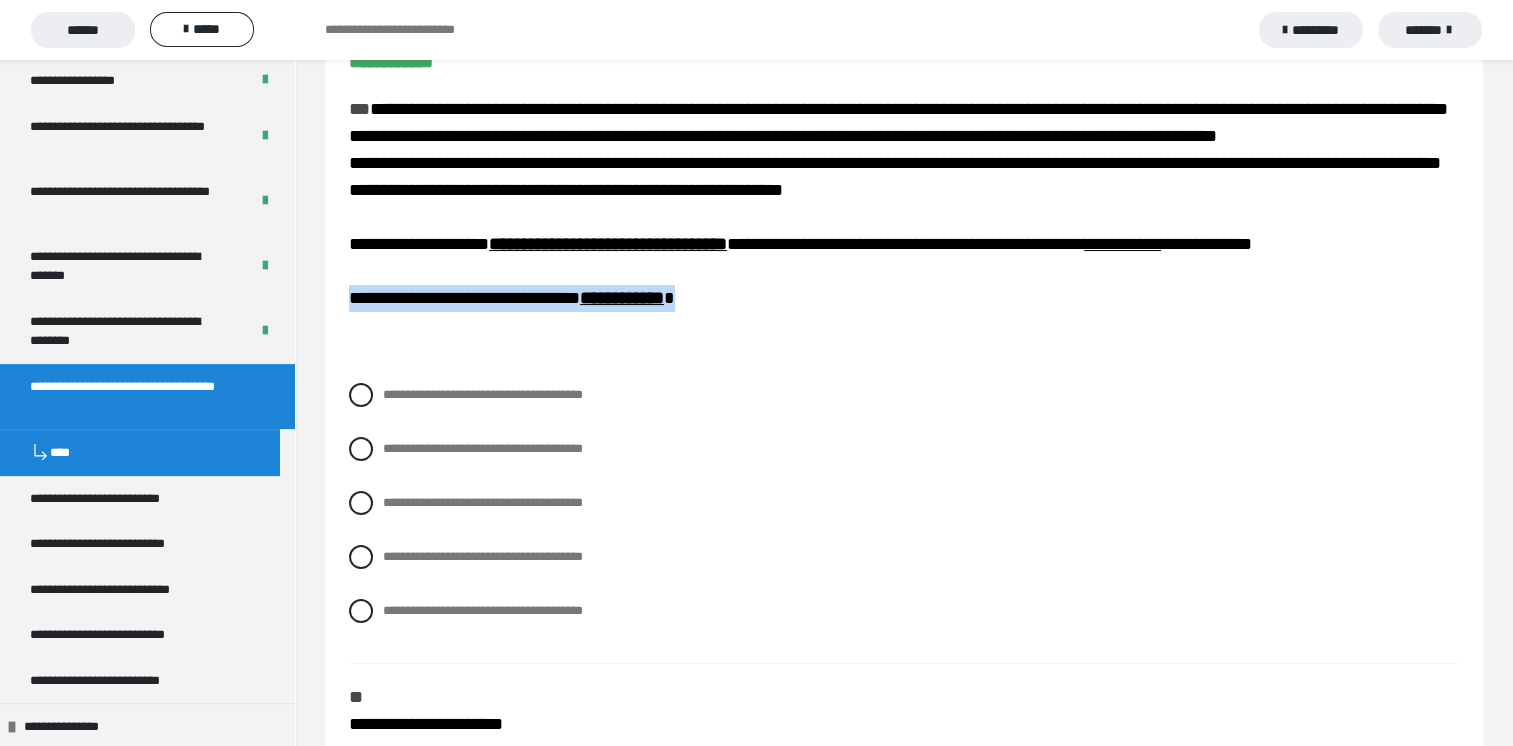 drag, startPoint x: 351, startPoint y: 389, endPoint x: 752, endPoint y: 392, distance: 401.01123 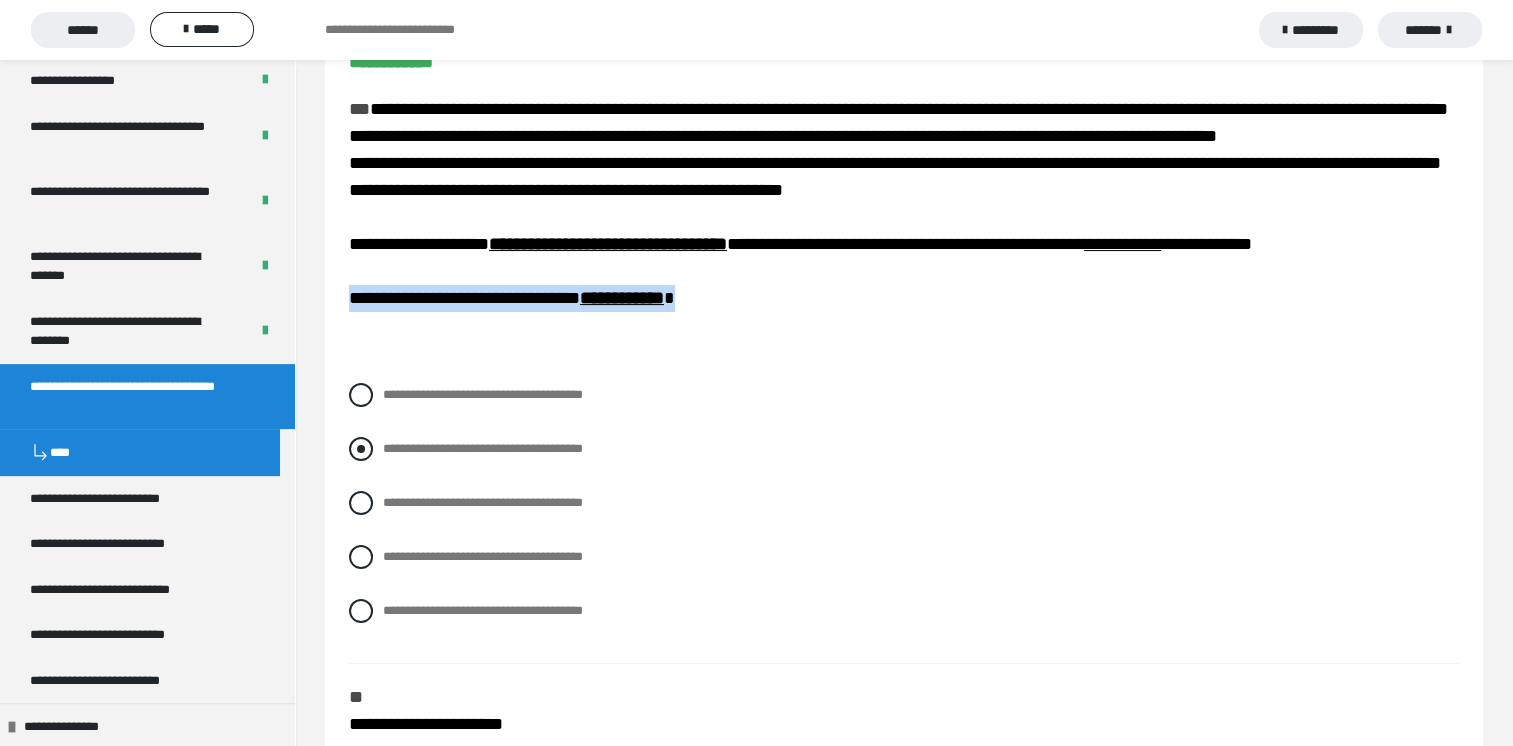 click at bounding box center [361, 449] 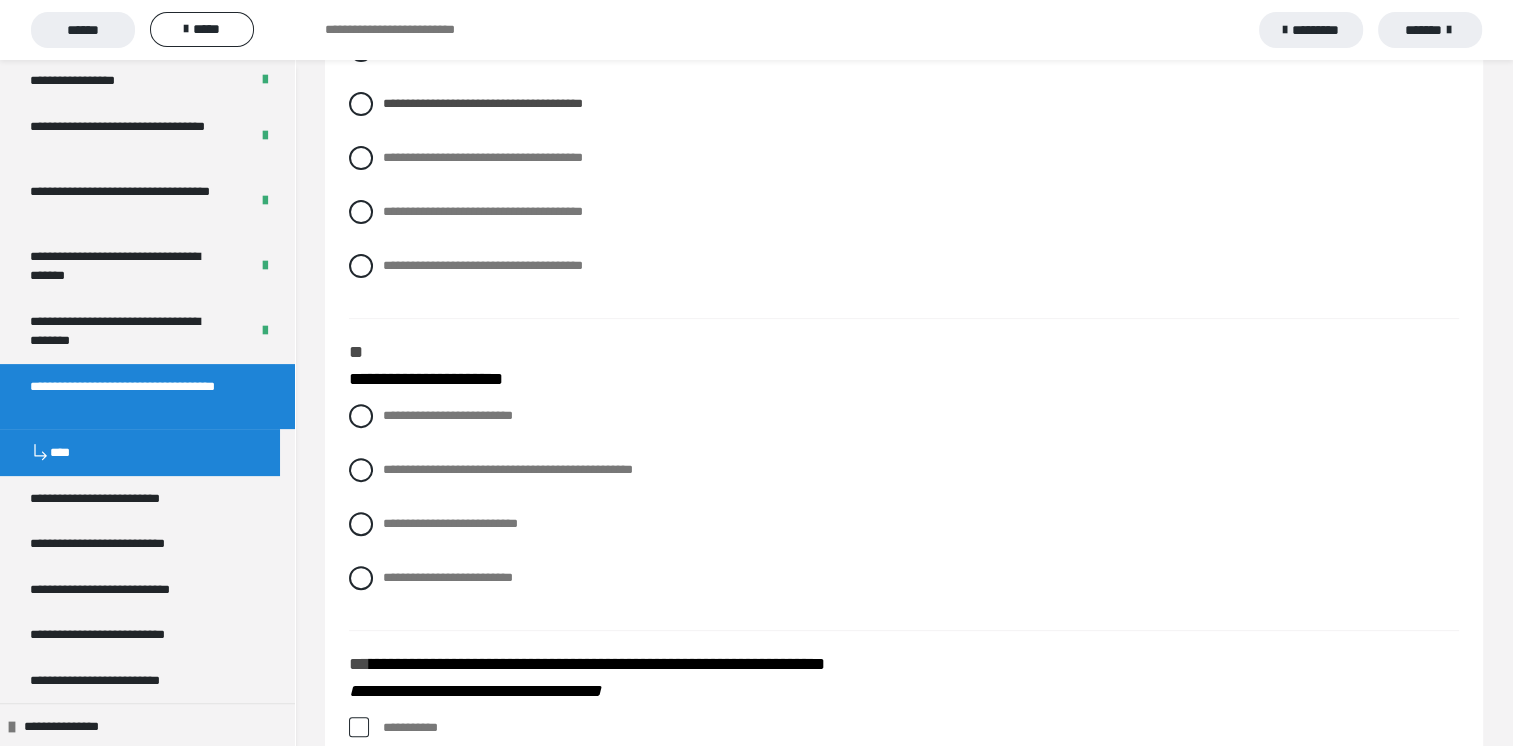 scroll, scrollTop: 600, scrollLeft: 0, axis: vertical 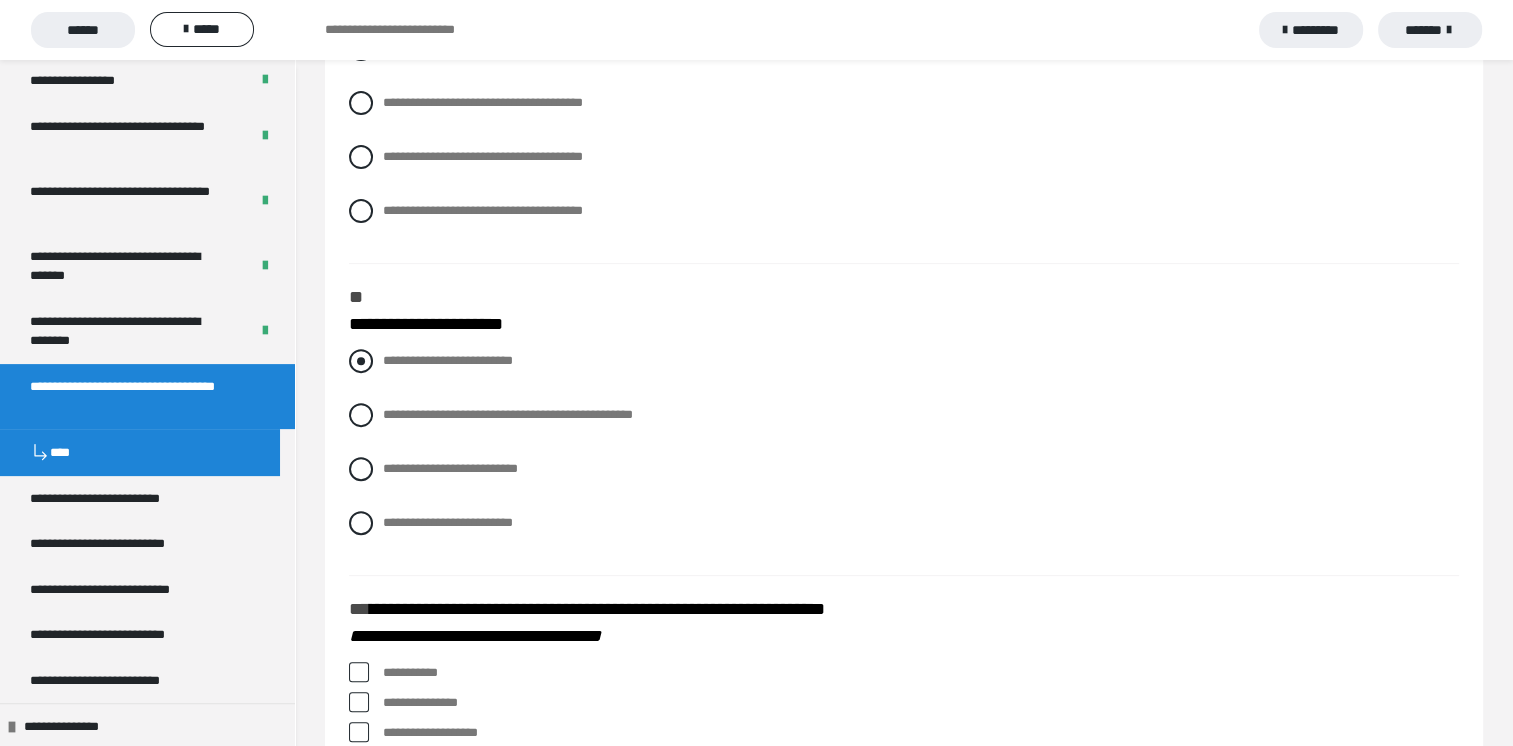 click at bounding box center [361, 361] 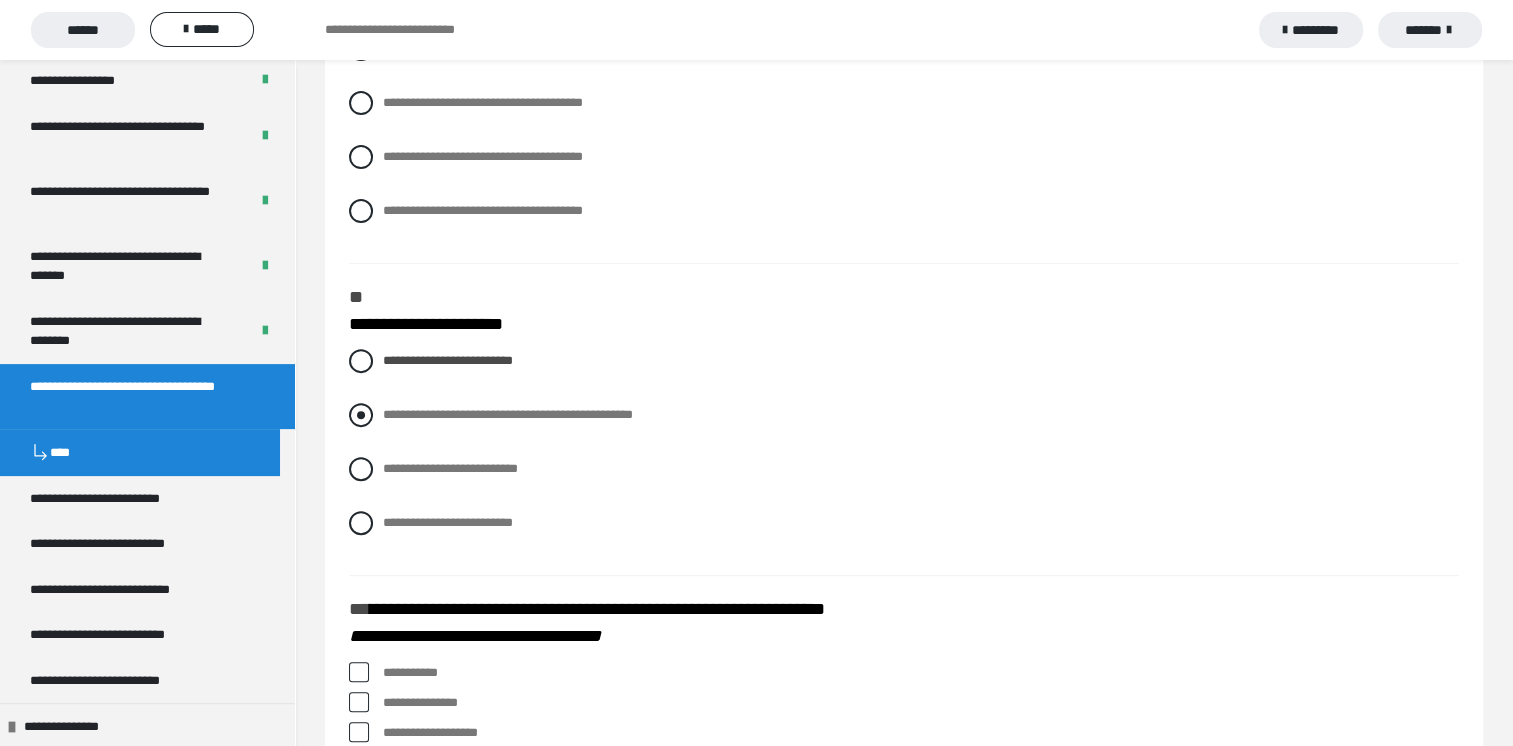 click at bounding box center (361, 415) 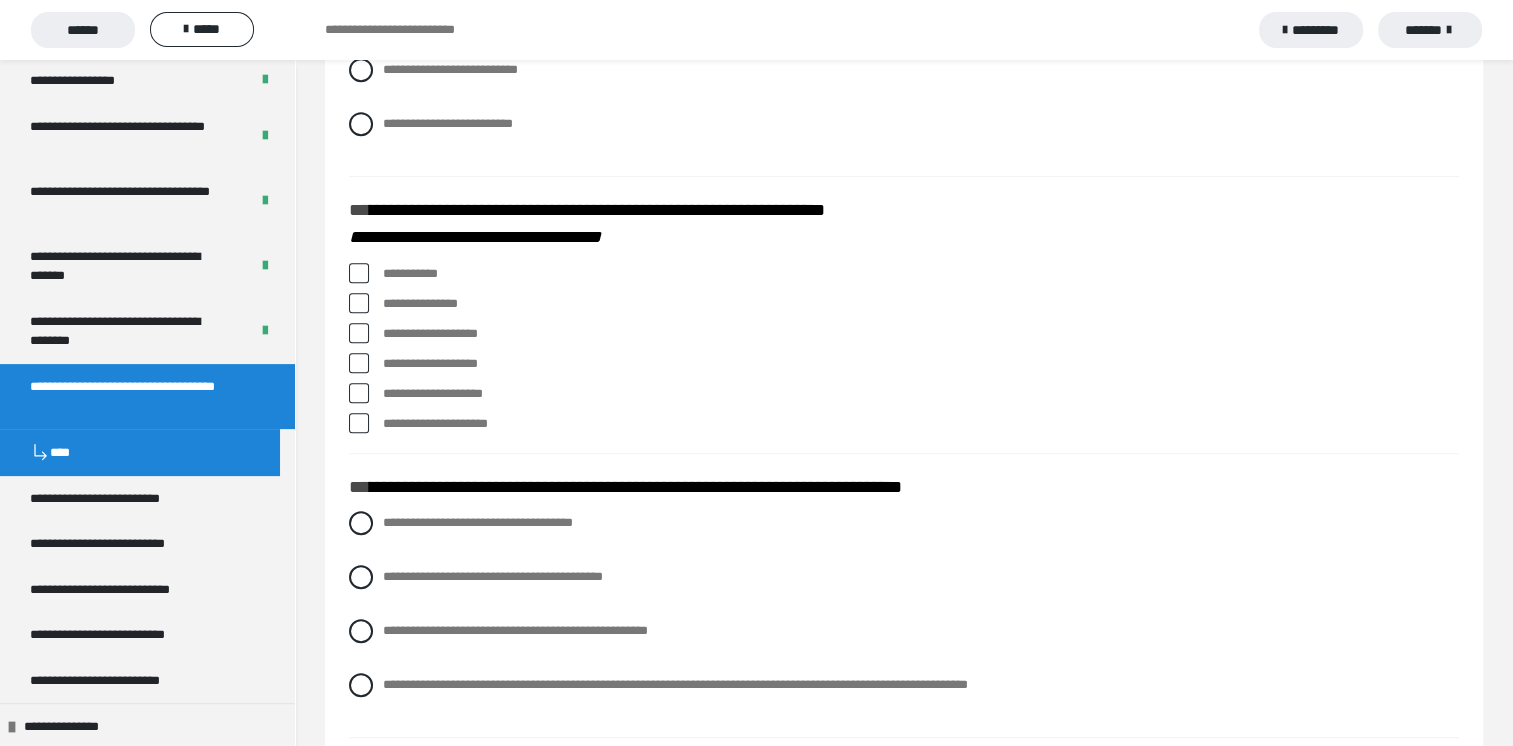 scroll, scrollTop: 1000, scrollLeft: 0, axis: vertical 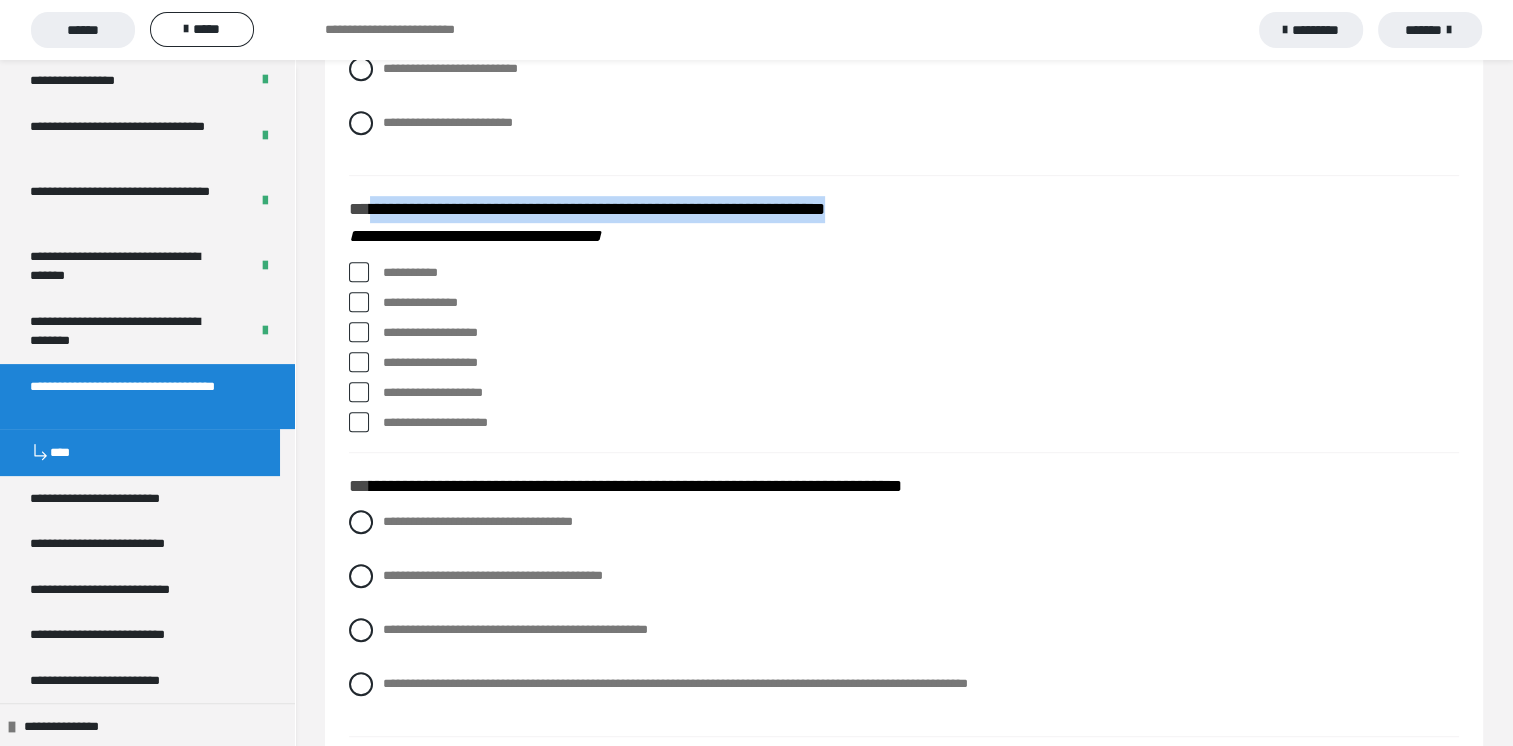 drag, startPoint x: 368, startPoint y: 254, endPoint x: 986, endPoint y: 259, distance: 618.0202 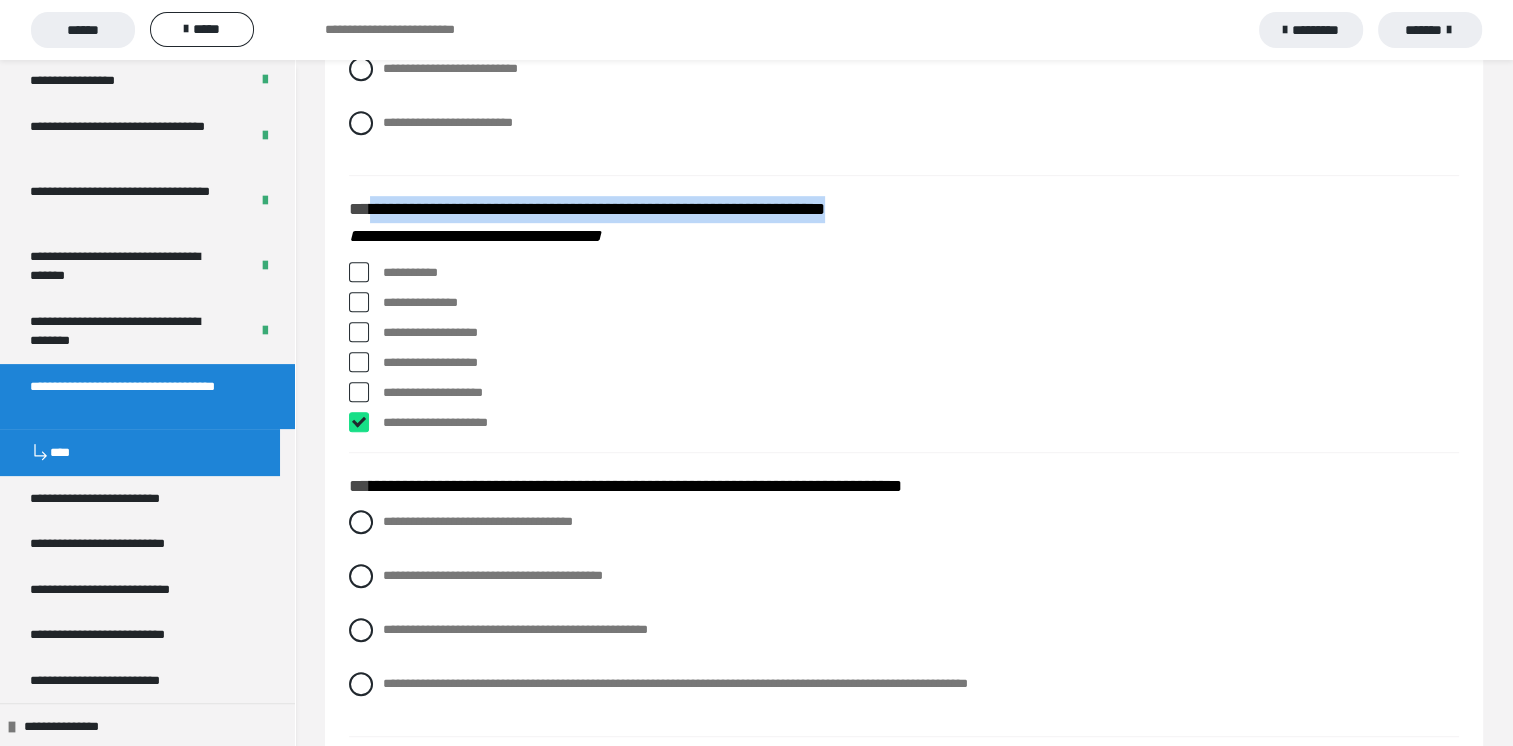 checkbox on "****" 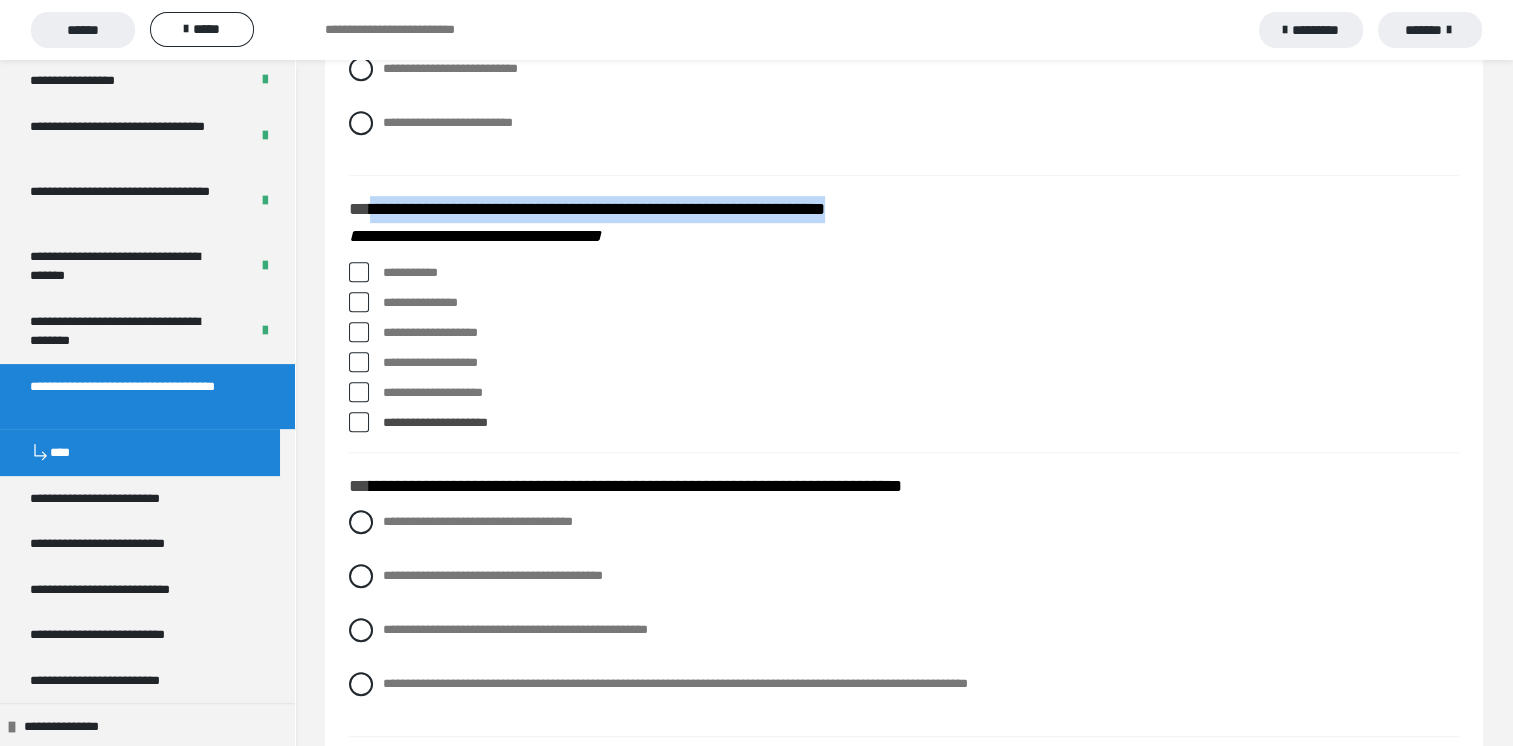 click at bounding box center [359, 332] 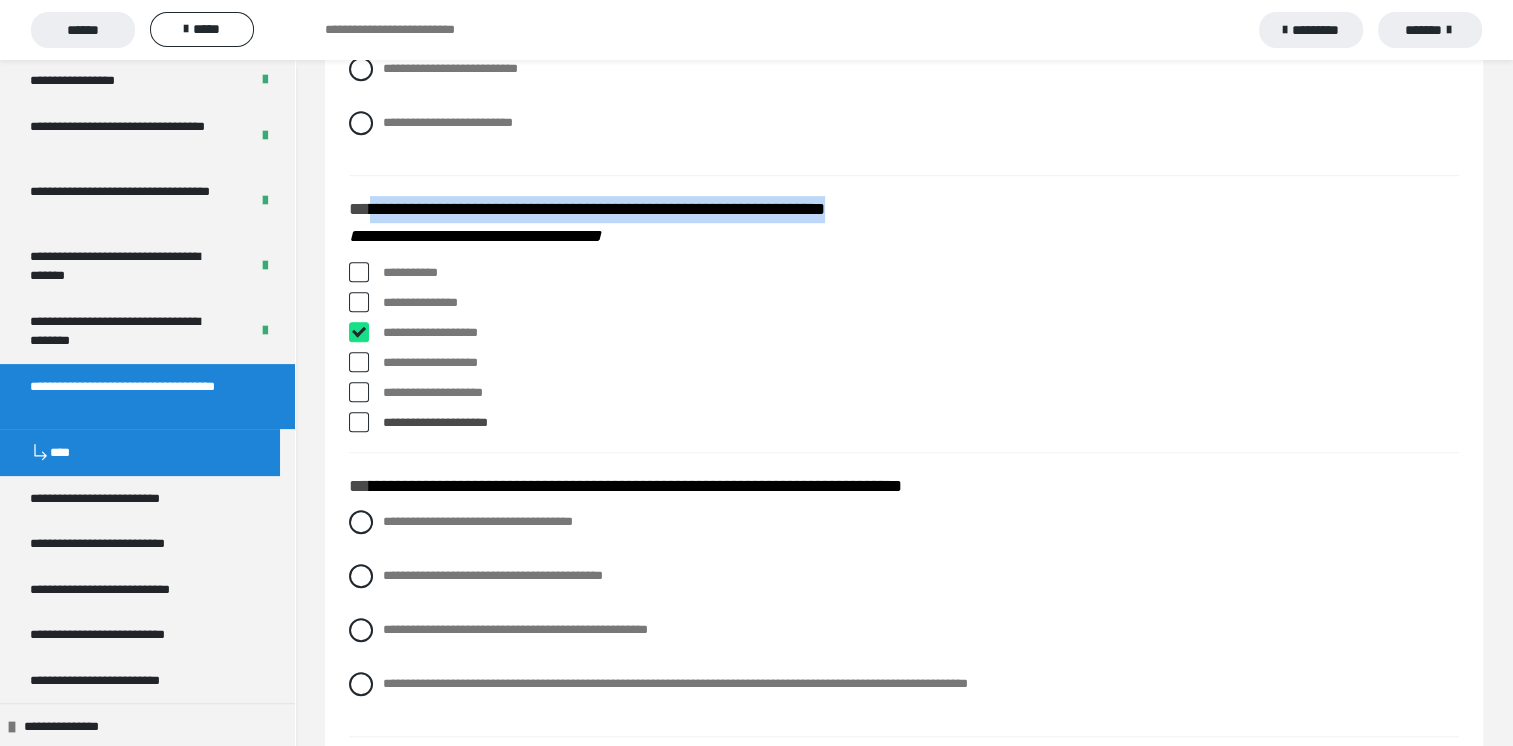 checkbox on "****" 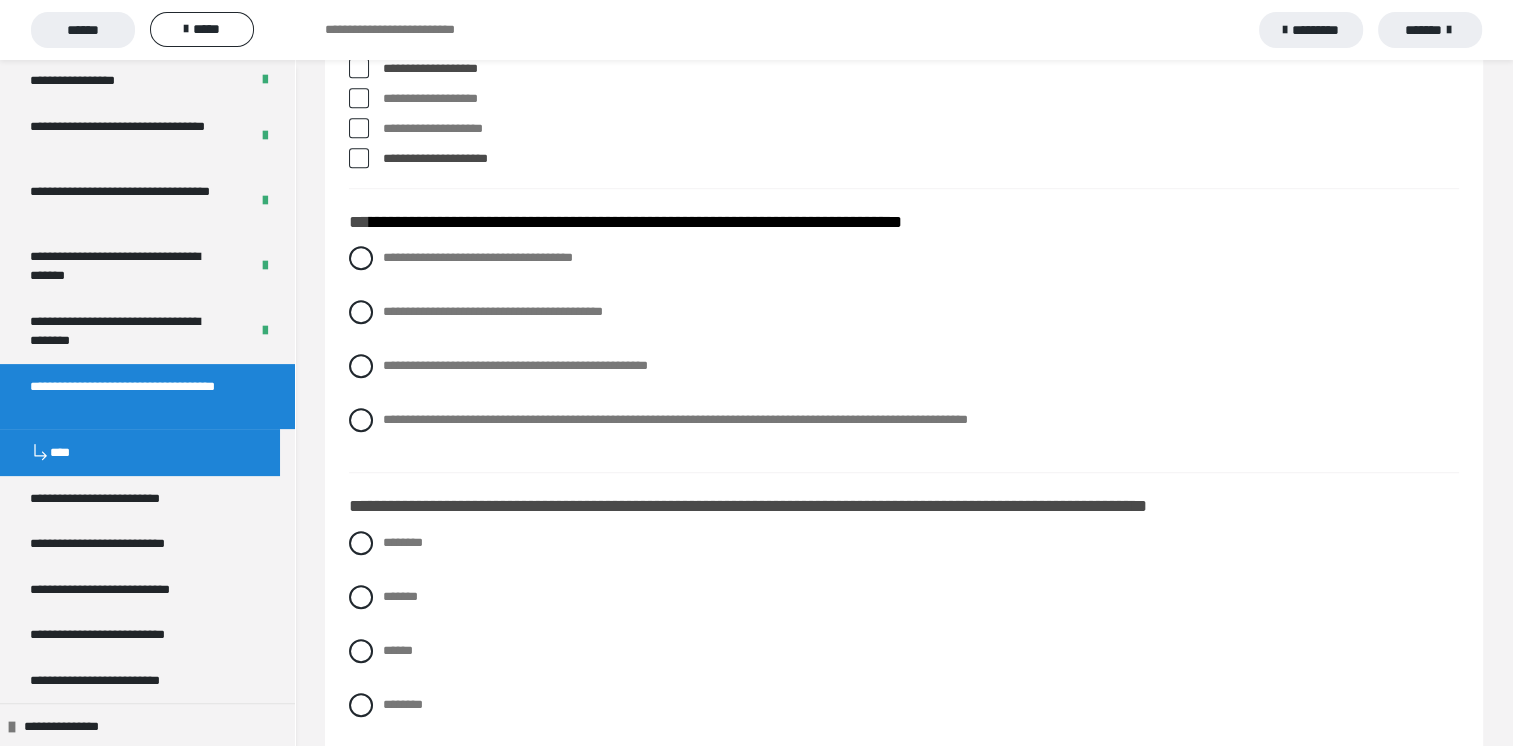 scroll, scrollTop: 1300, scrollLeft: 0, axis: vertical 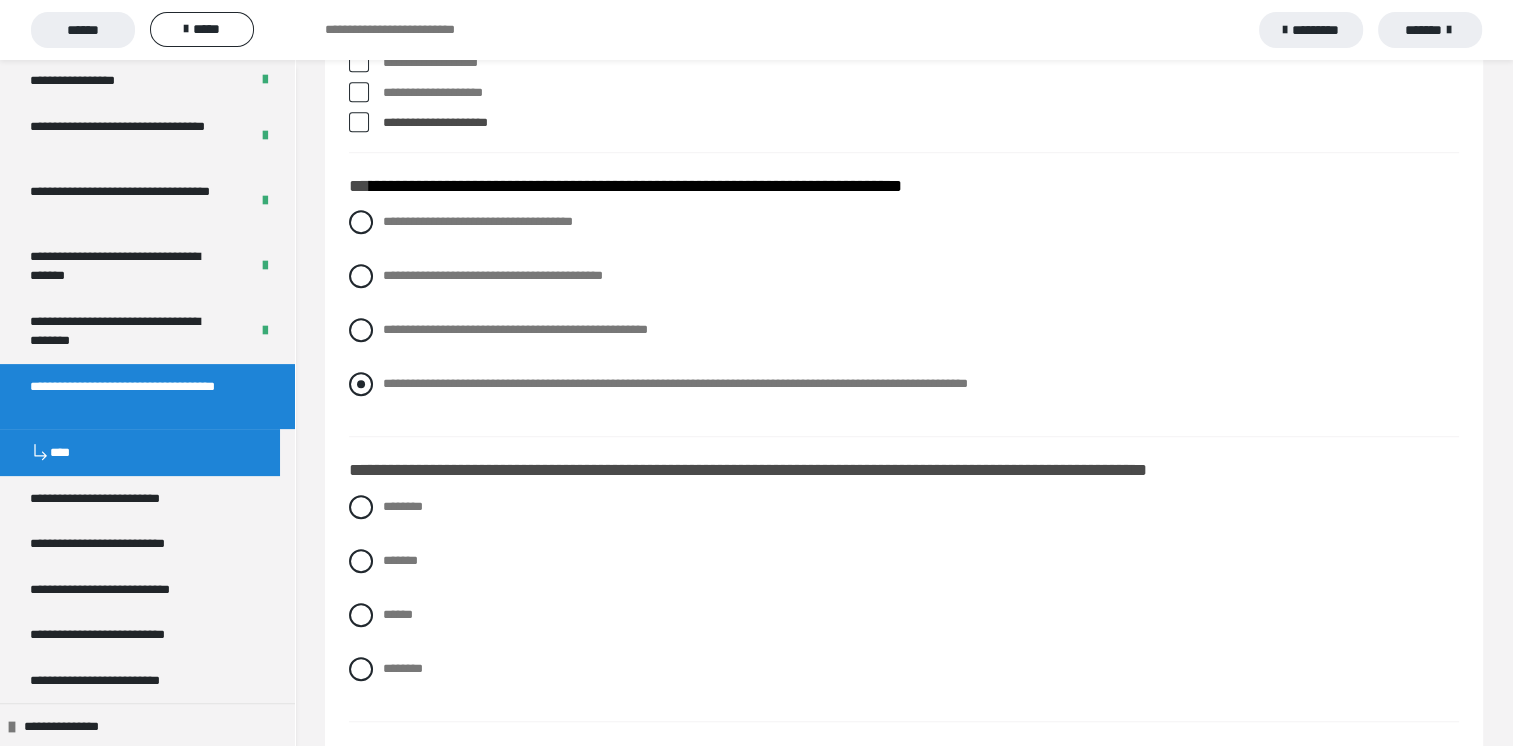click at bounding box center [361, 384] 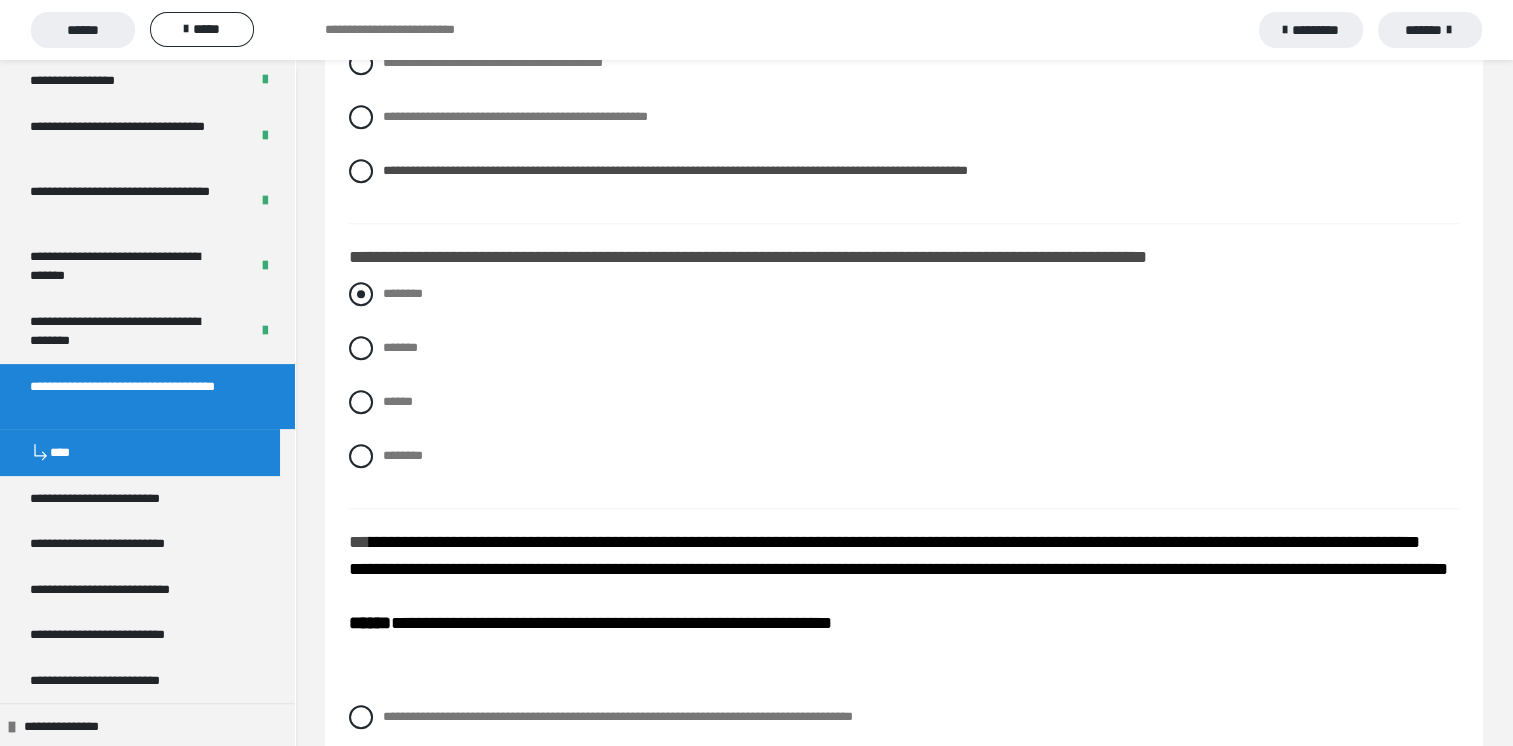 scroll, scrollTop: 1700, scrollLeft: 0, axis: vertical 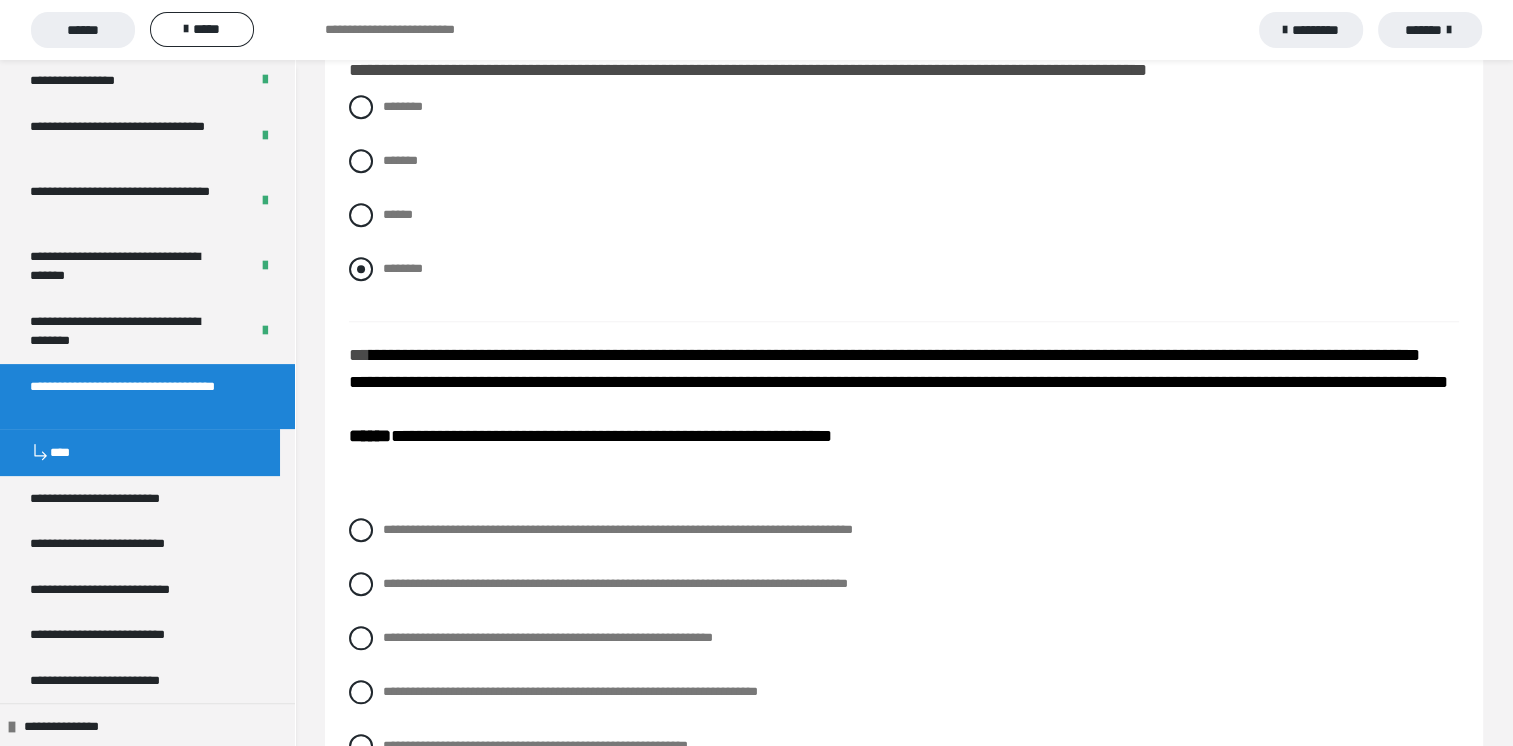 click at bounding box center [361, 269] 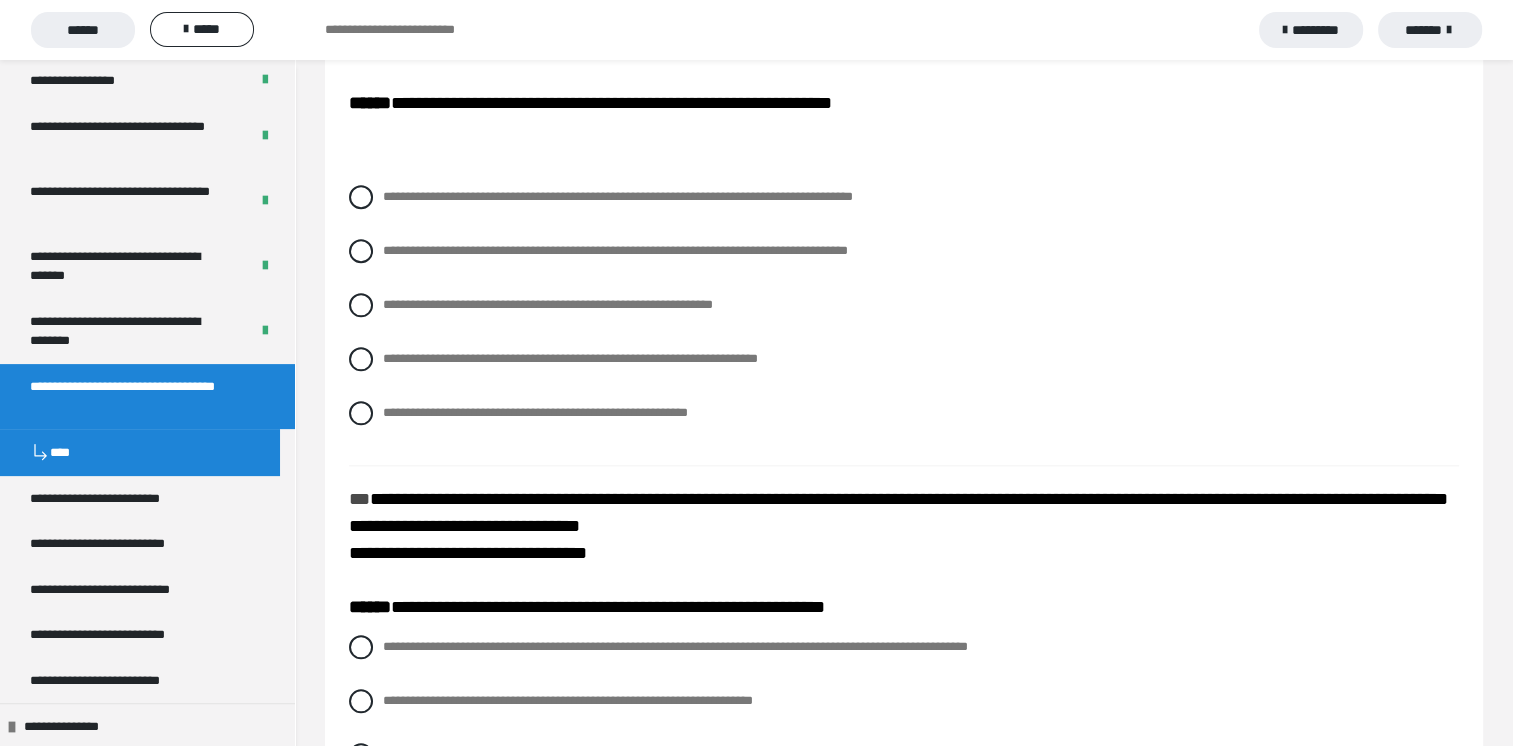 scroll, scrollTop: 2000, scrollLeft: 0, axis: vertical 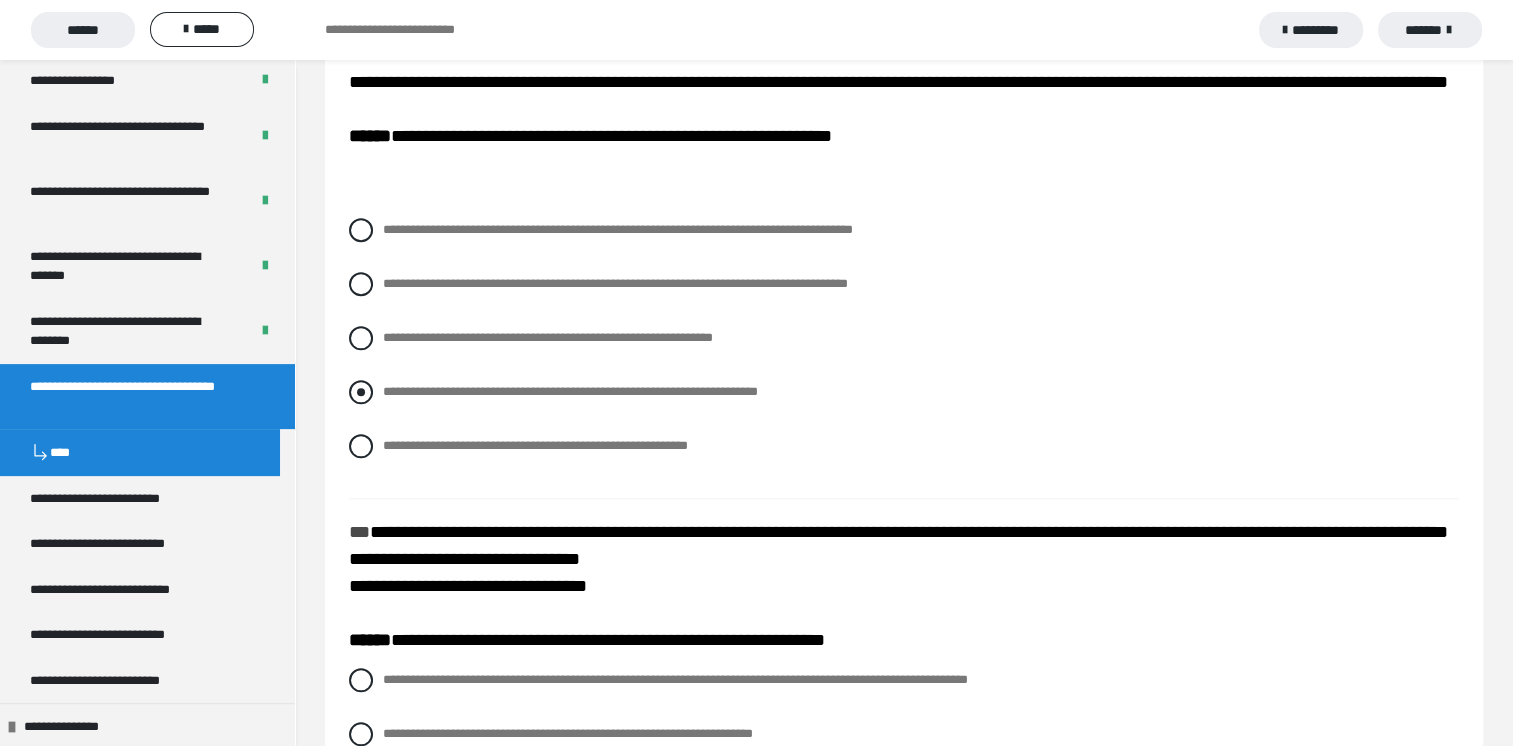 click at bounding box center (361, 392) 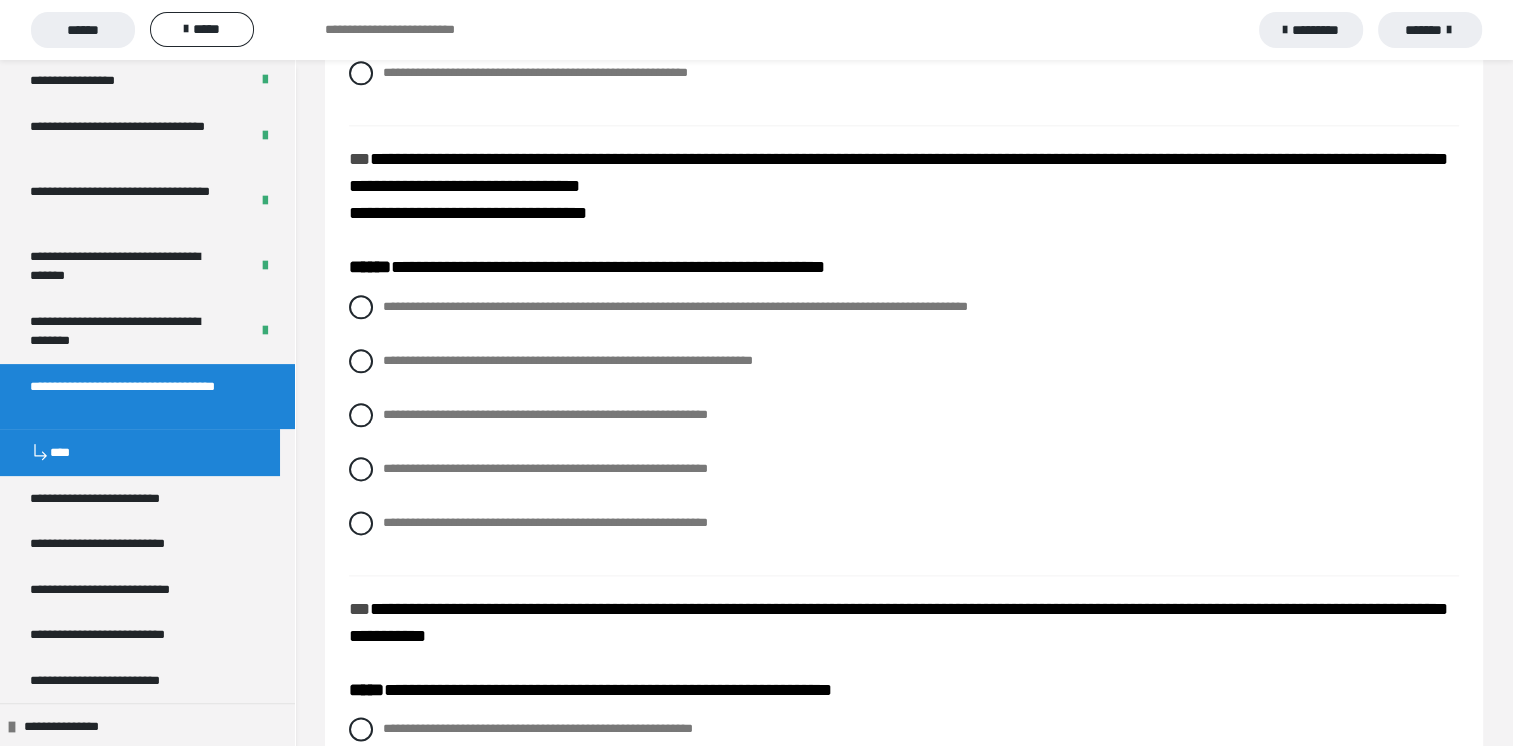 scroll, scrollTop: 2400, scrollLeft: 0, axis: vertical 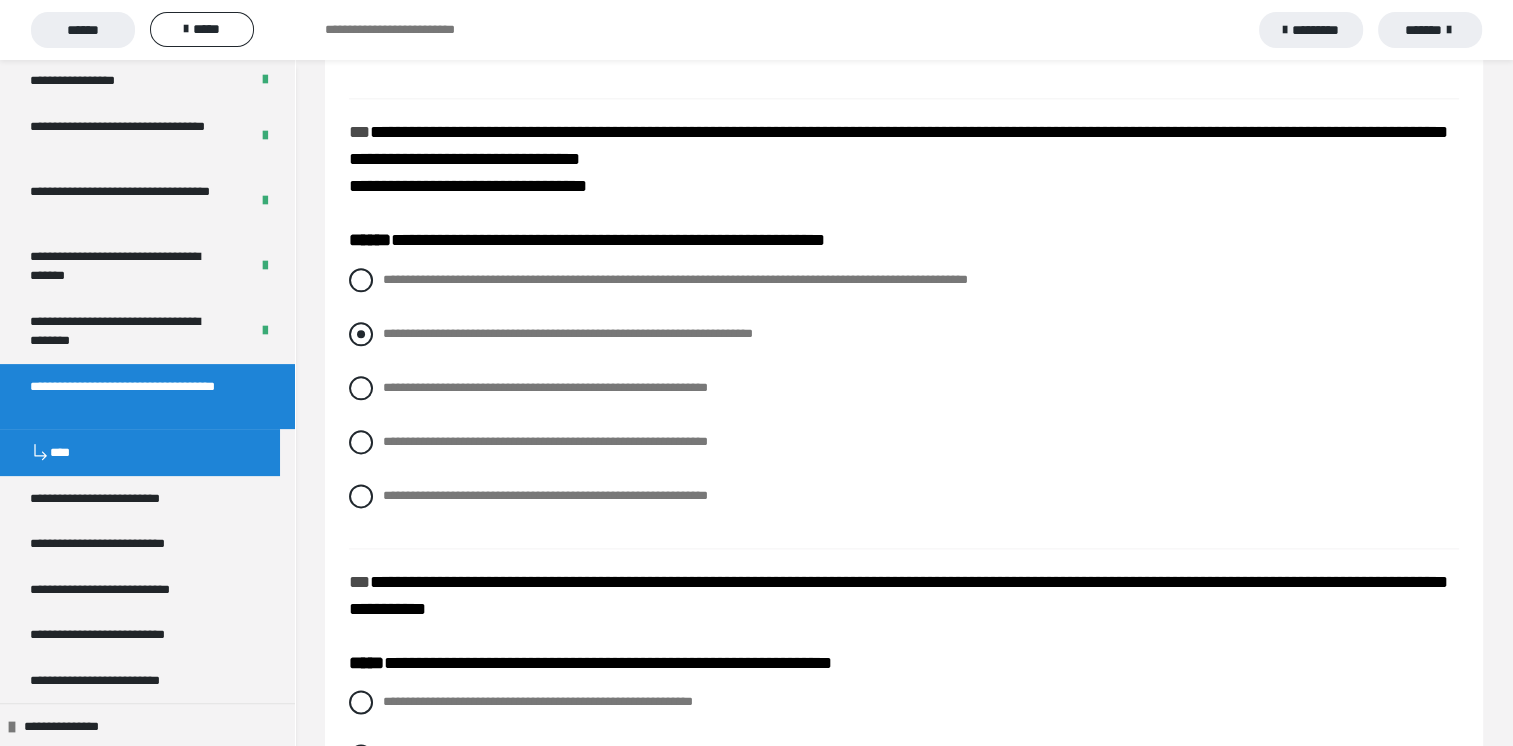 click at bounding box center [361, 334] 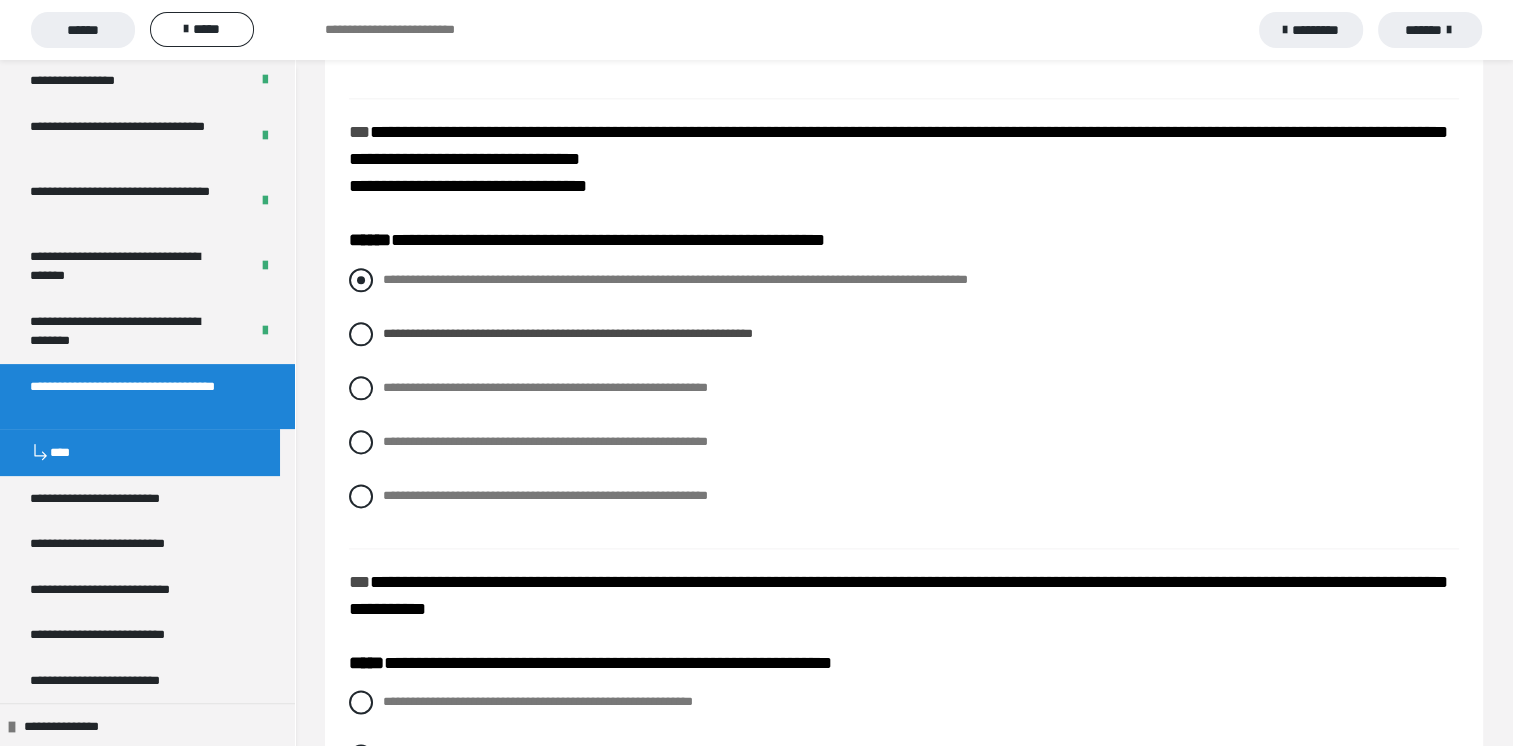 click at bounding box center (361, 280) 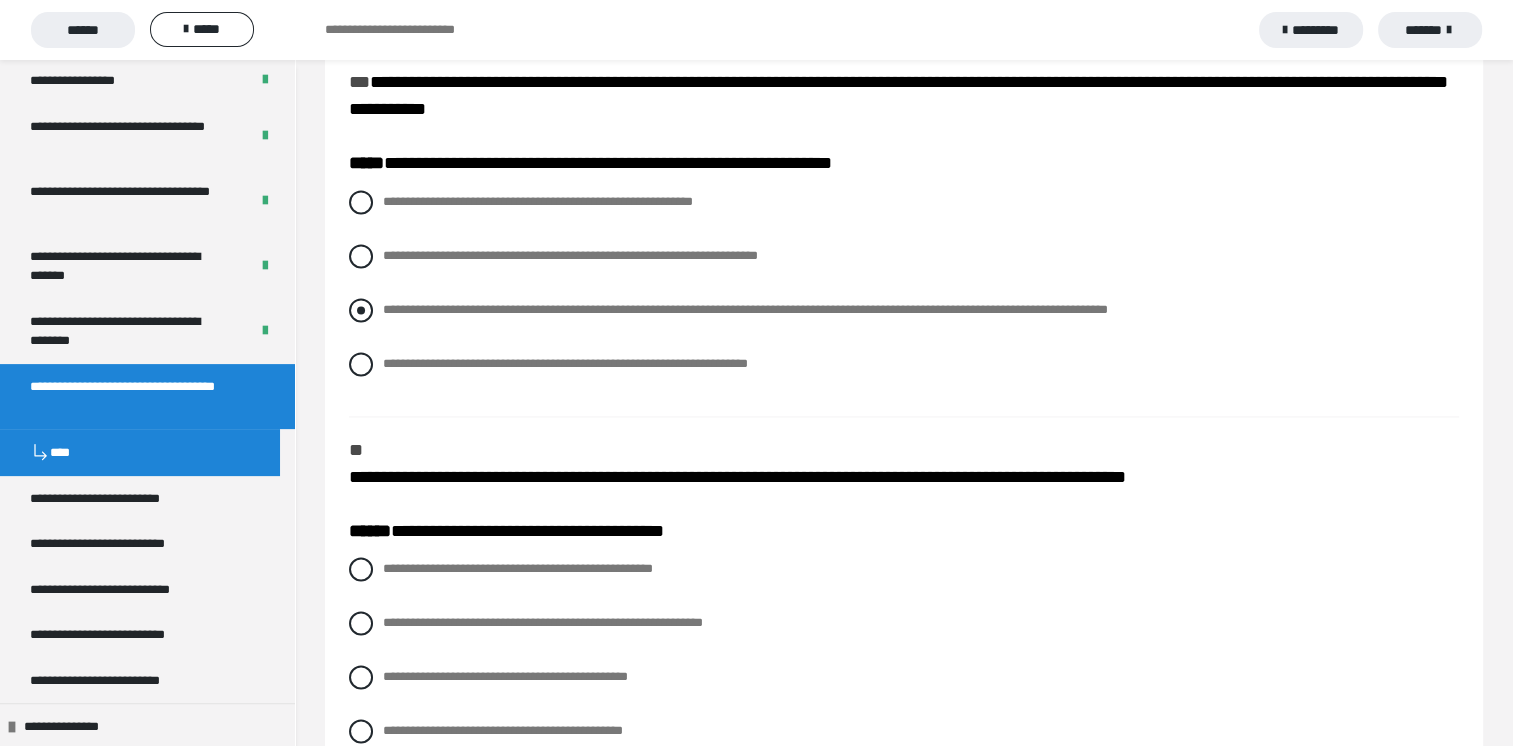 scroll, scrollTop: 2800, scrollLeft: 0, axis: vertical 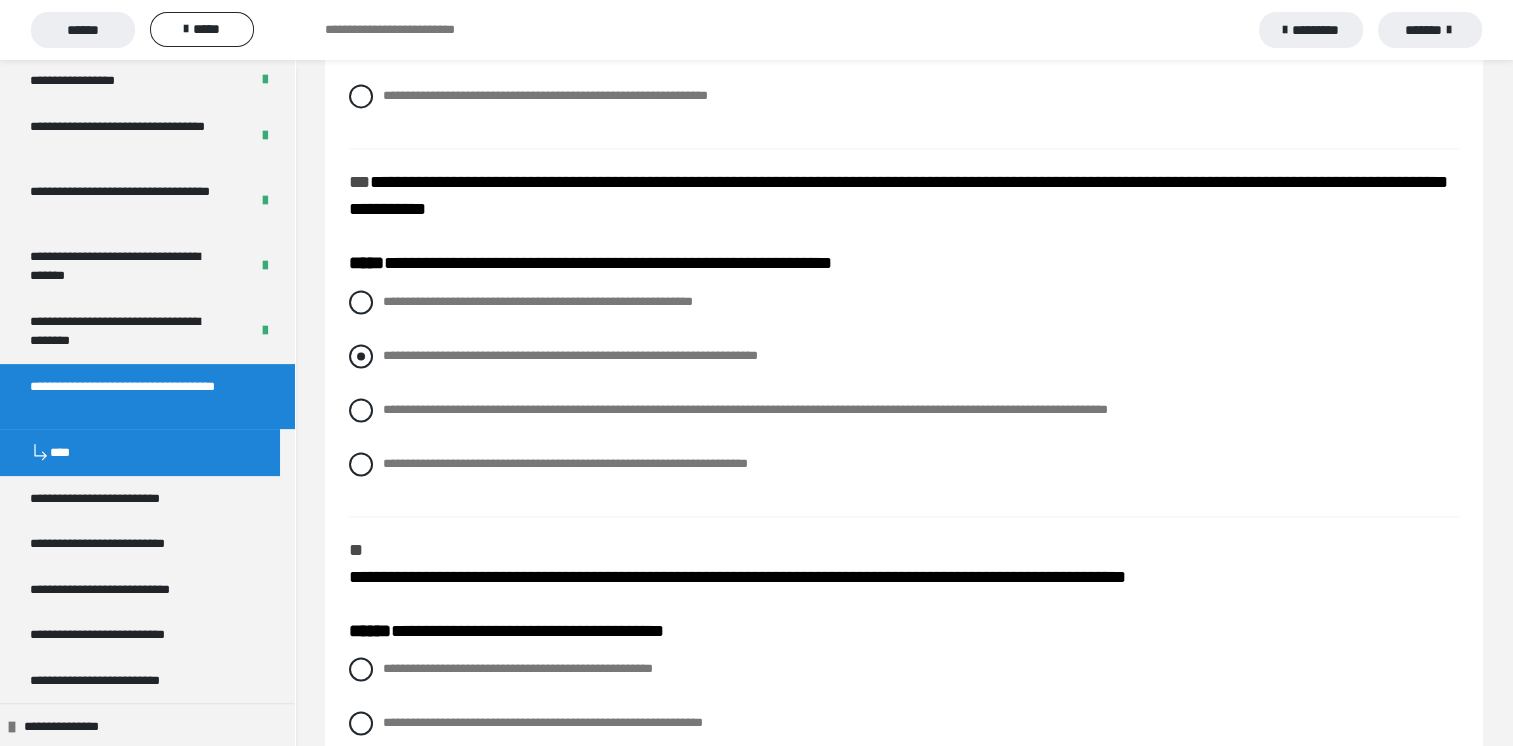 click at bounding box center (361, 356) 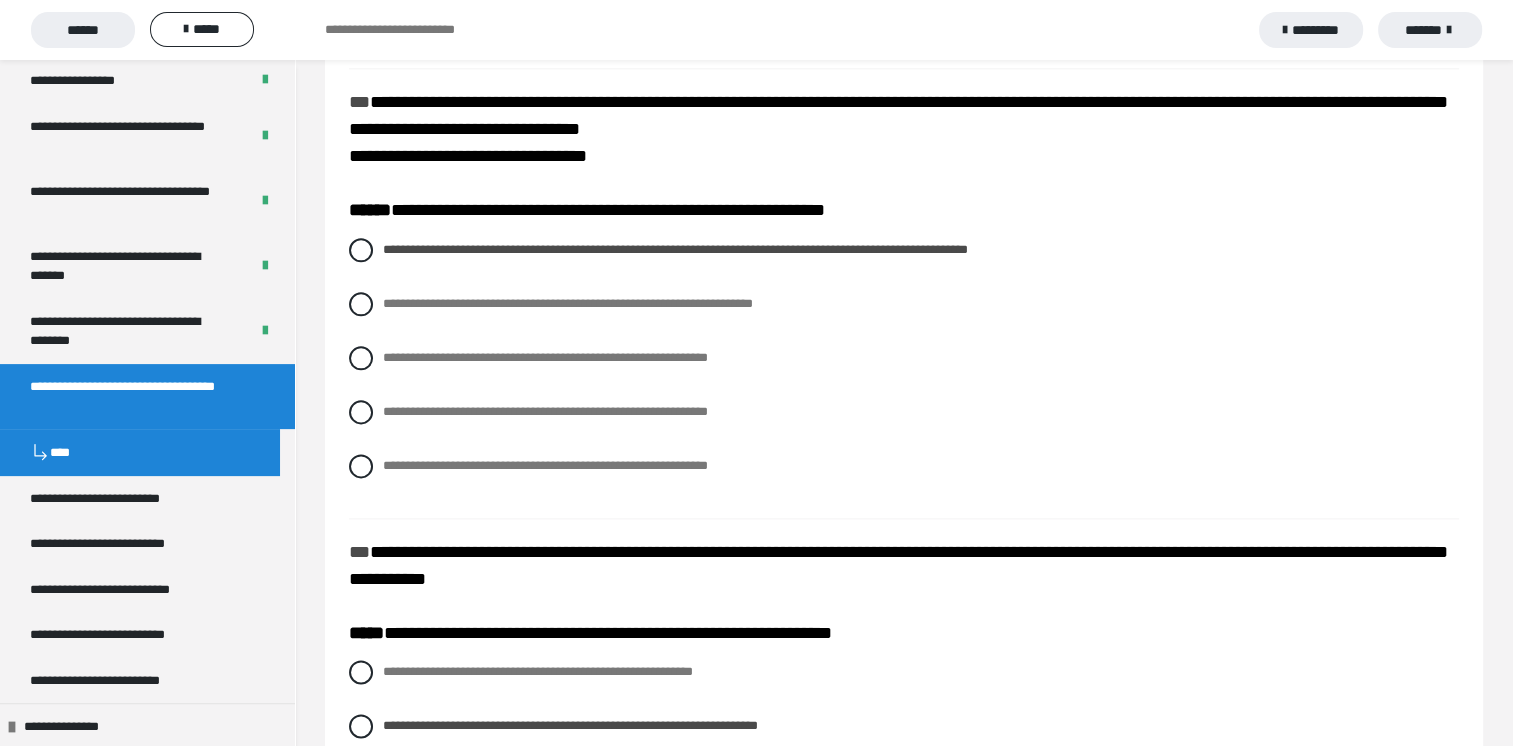 scroll, scrollTop: 2400, scrollLeft: 0, axis: vertical 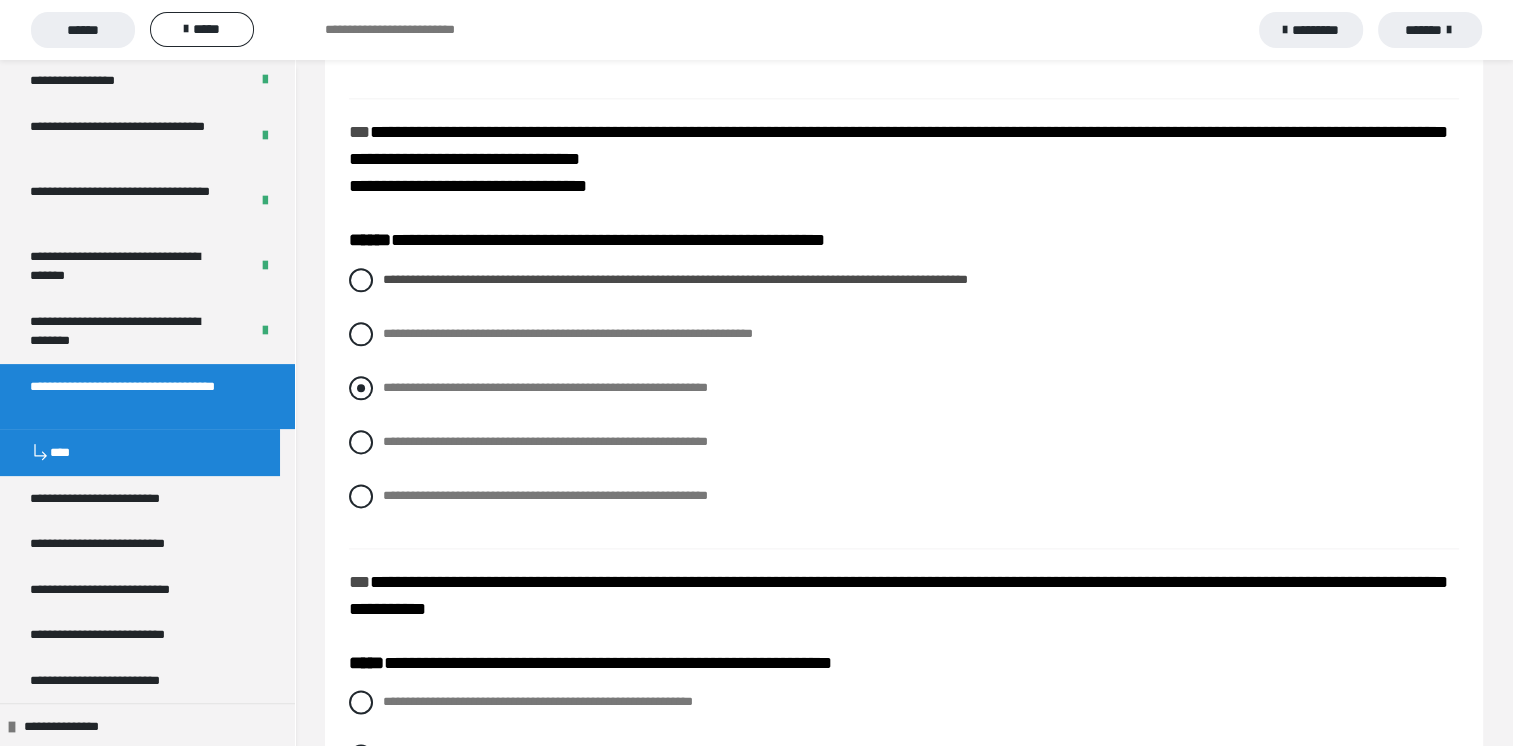click on "**********" at bounding box center (545, 387) 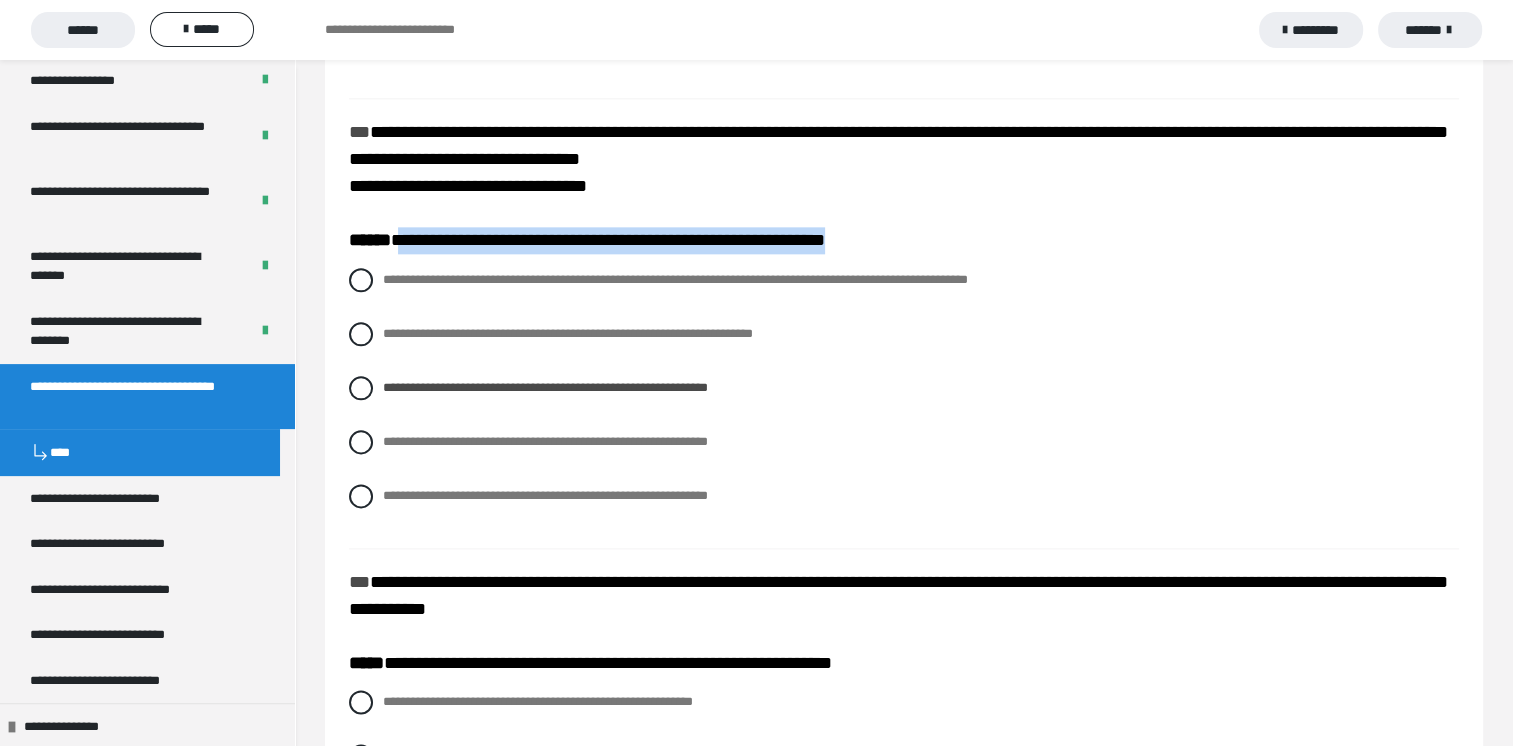 drag, startPoint x: 408, startPoint y: 282, endPoint x: 936, endPoint y: 292, distance: 528.09467 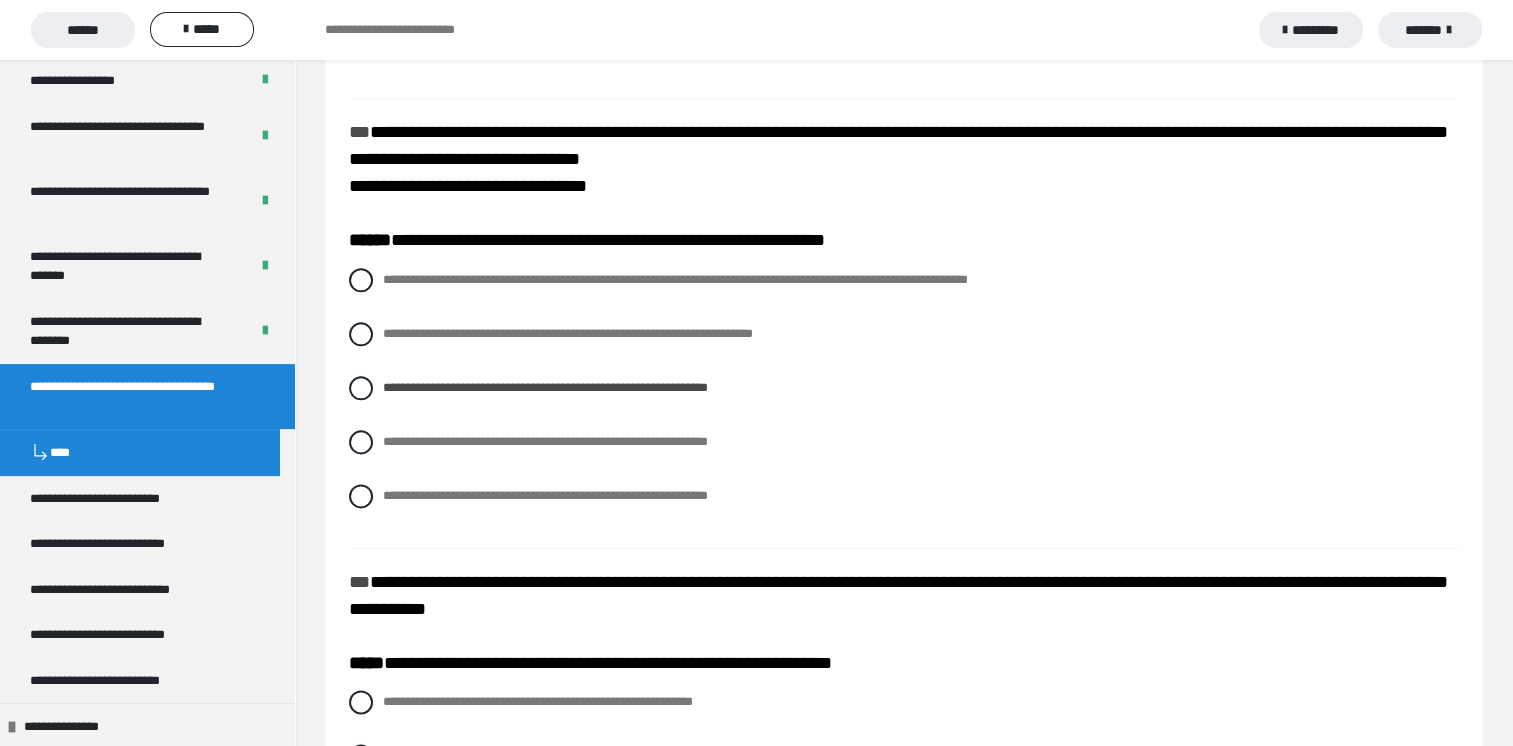 click on "**********" at bounding box center (904, 188) 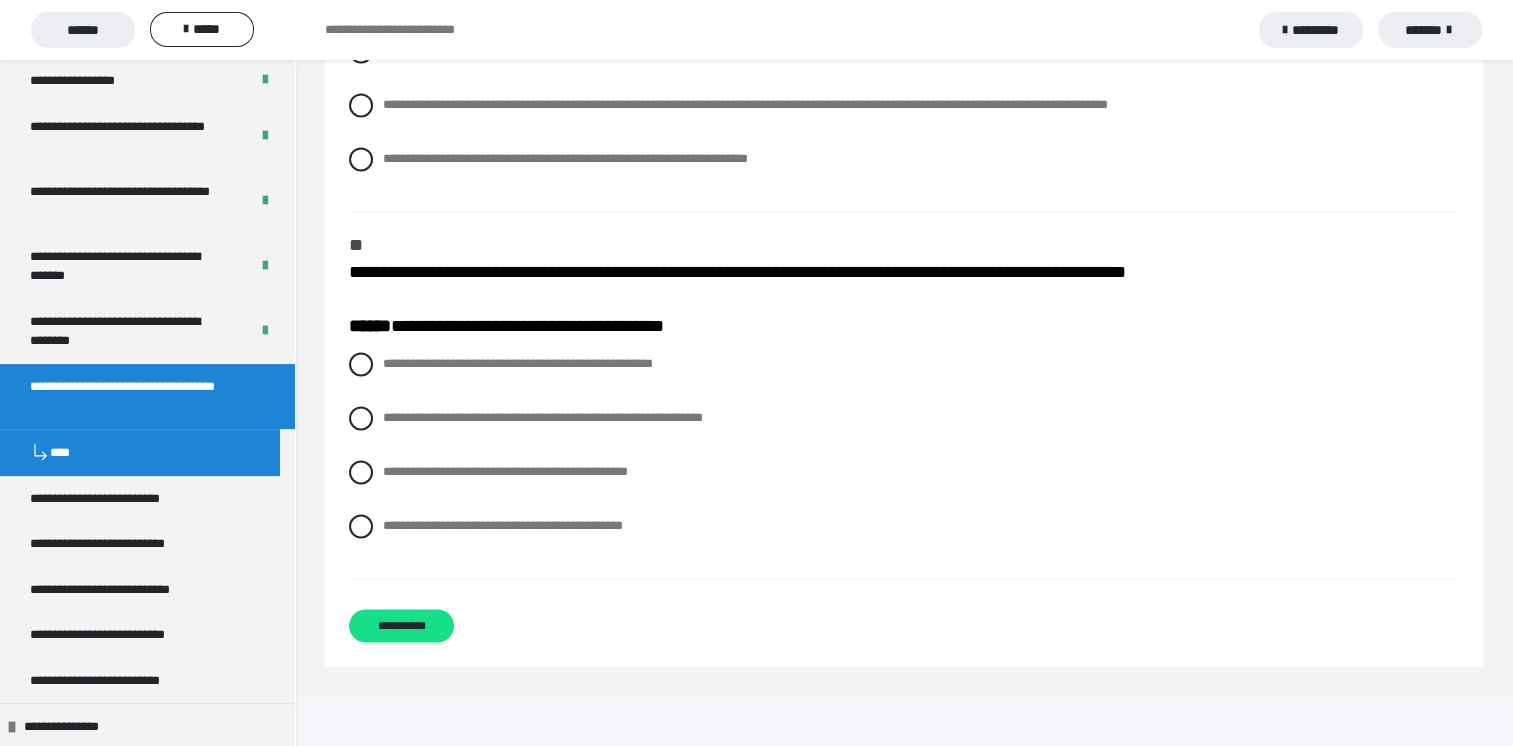 scroll, scrollTop: 3117, scrollLeft: 0, axis: vertical 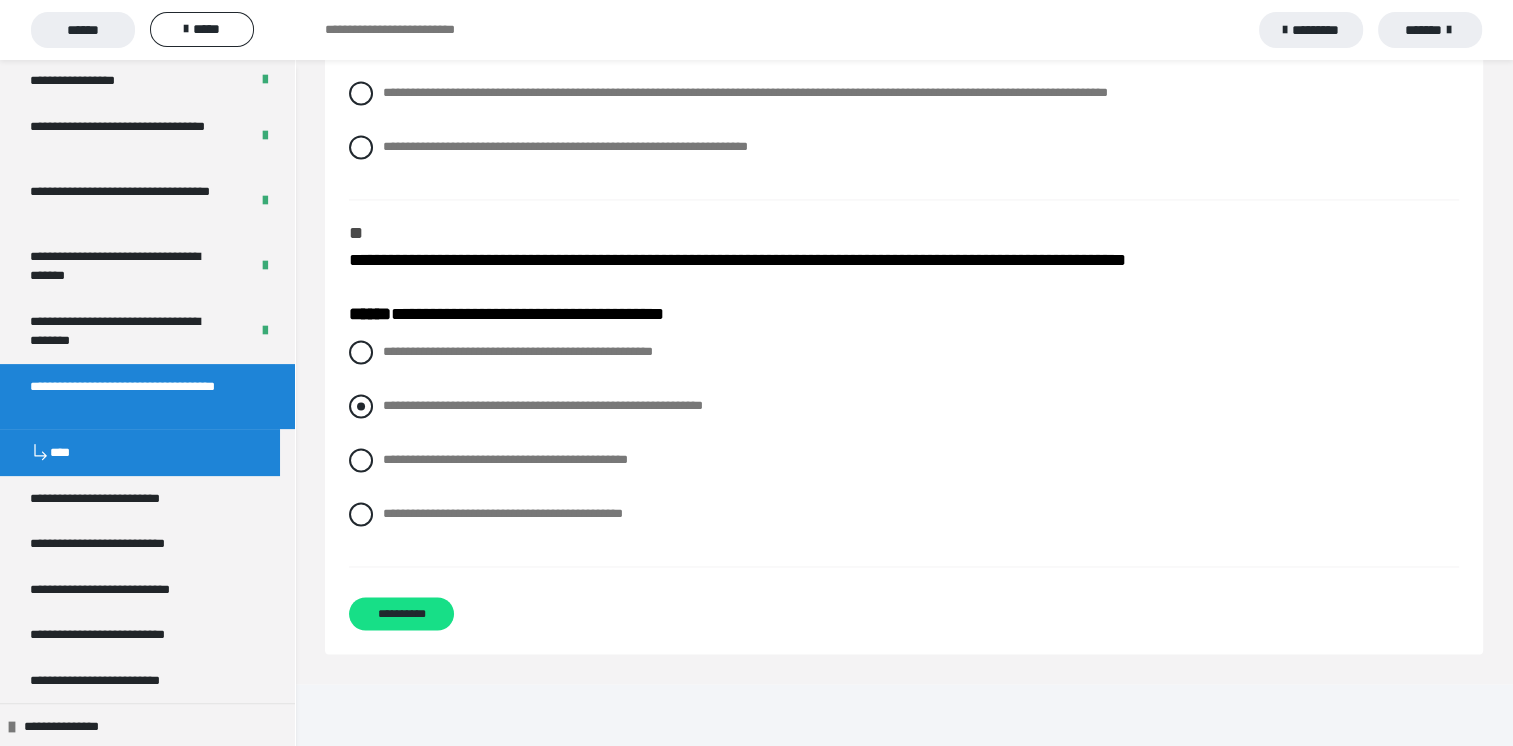 click at bounding box center (361, 406) 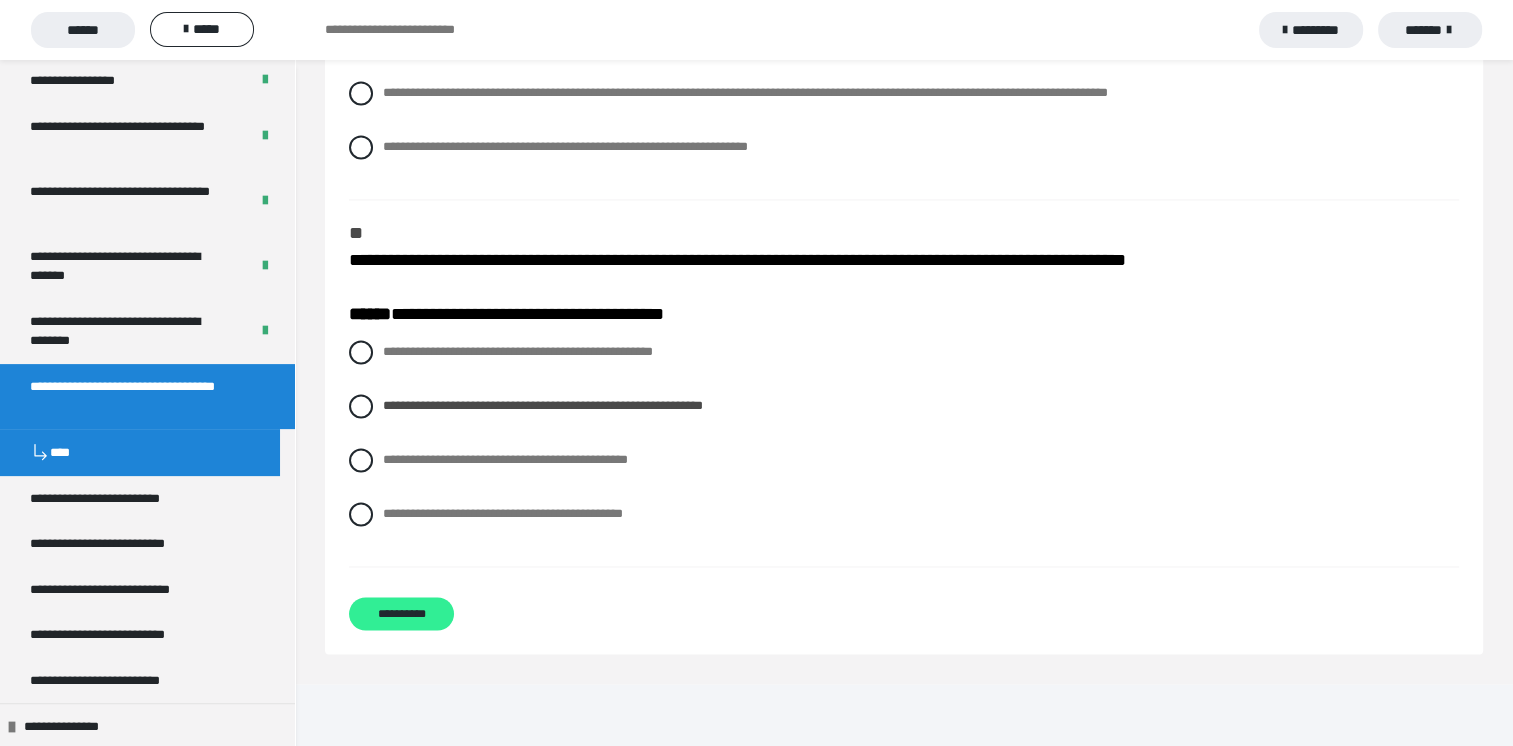 click on "**********" at bounding box center (401, 613) 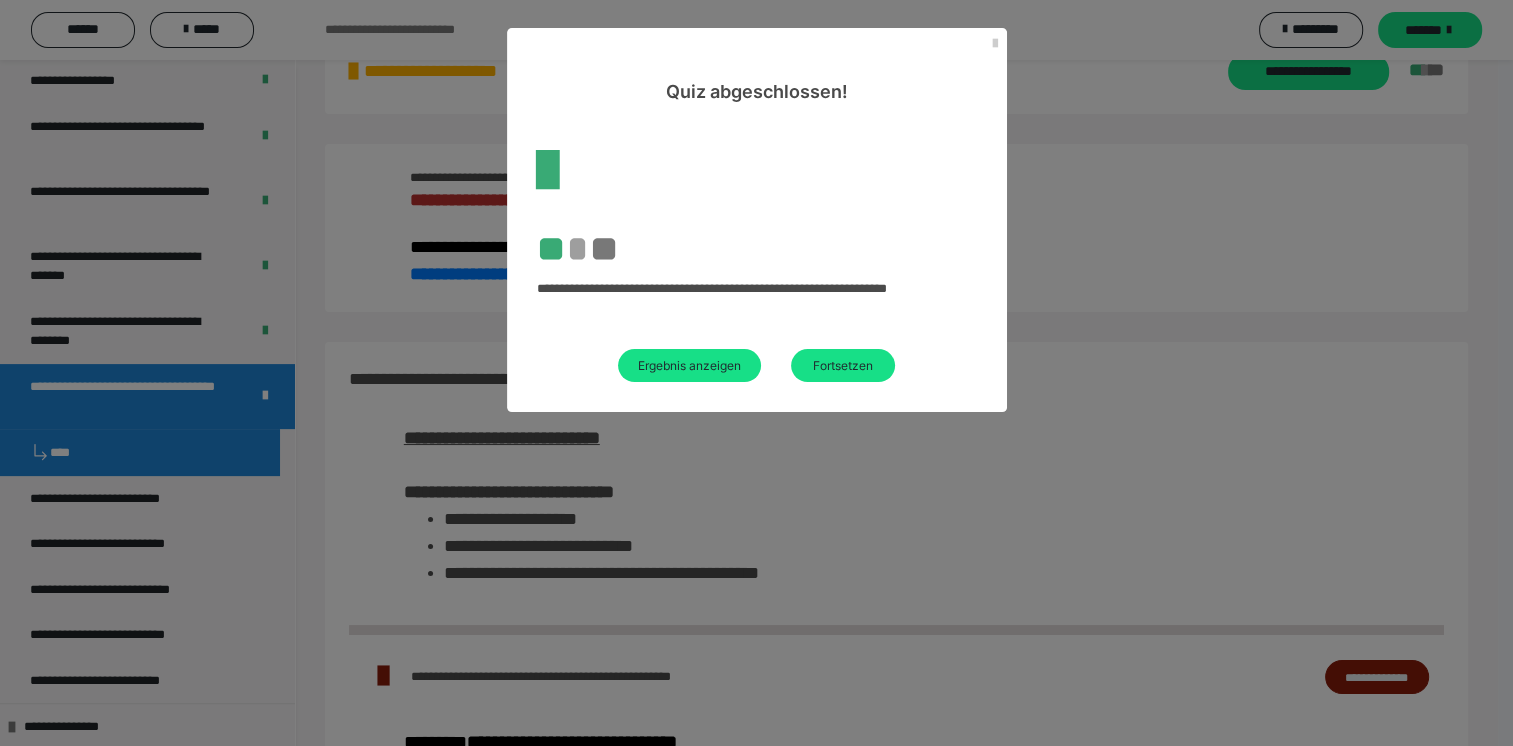 scroll, scrollTop: 593, scrollLeft: 0, axis: vertical 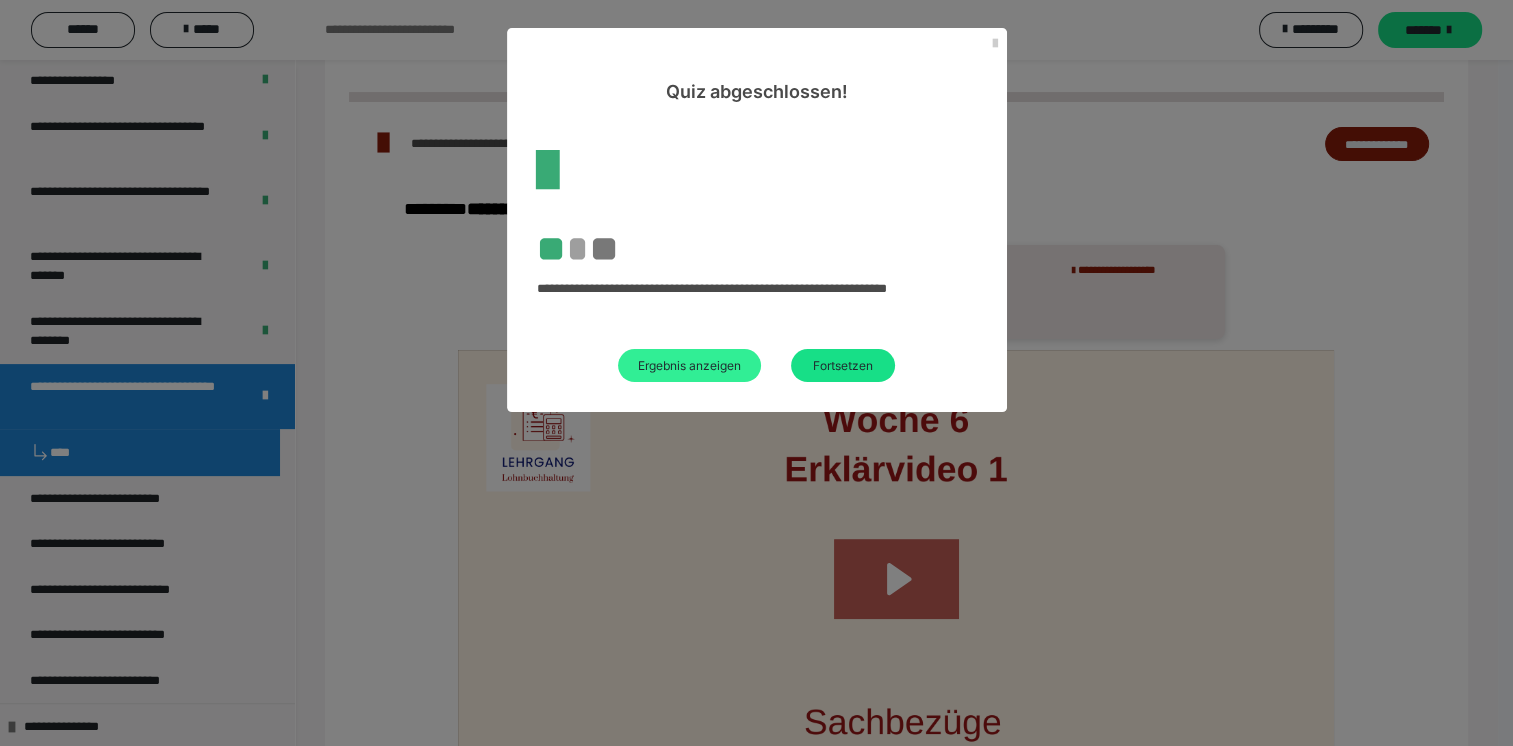 click on "Ergebnis anzeigen" at bounding box center (689, 365) 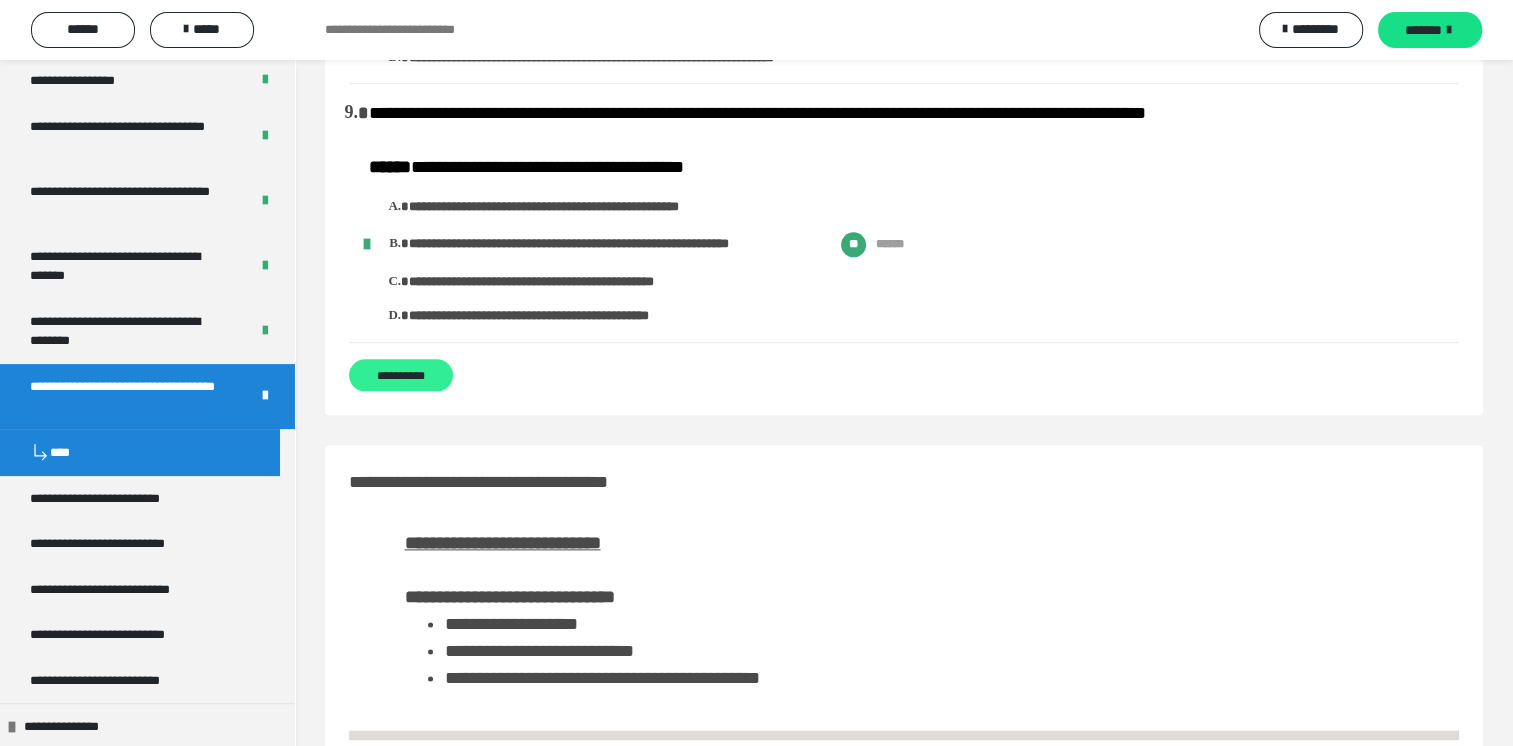 scroll, scrollTop: 2400, scrollLeft: 0, axis: vertical 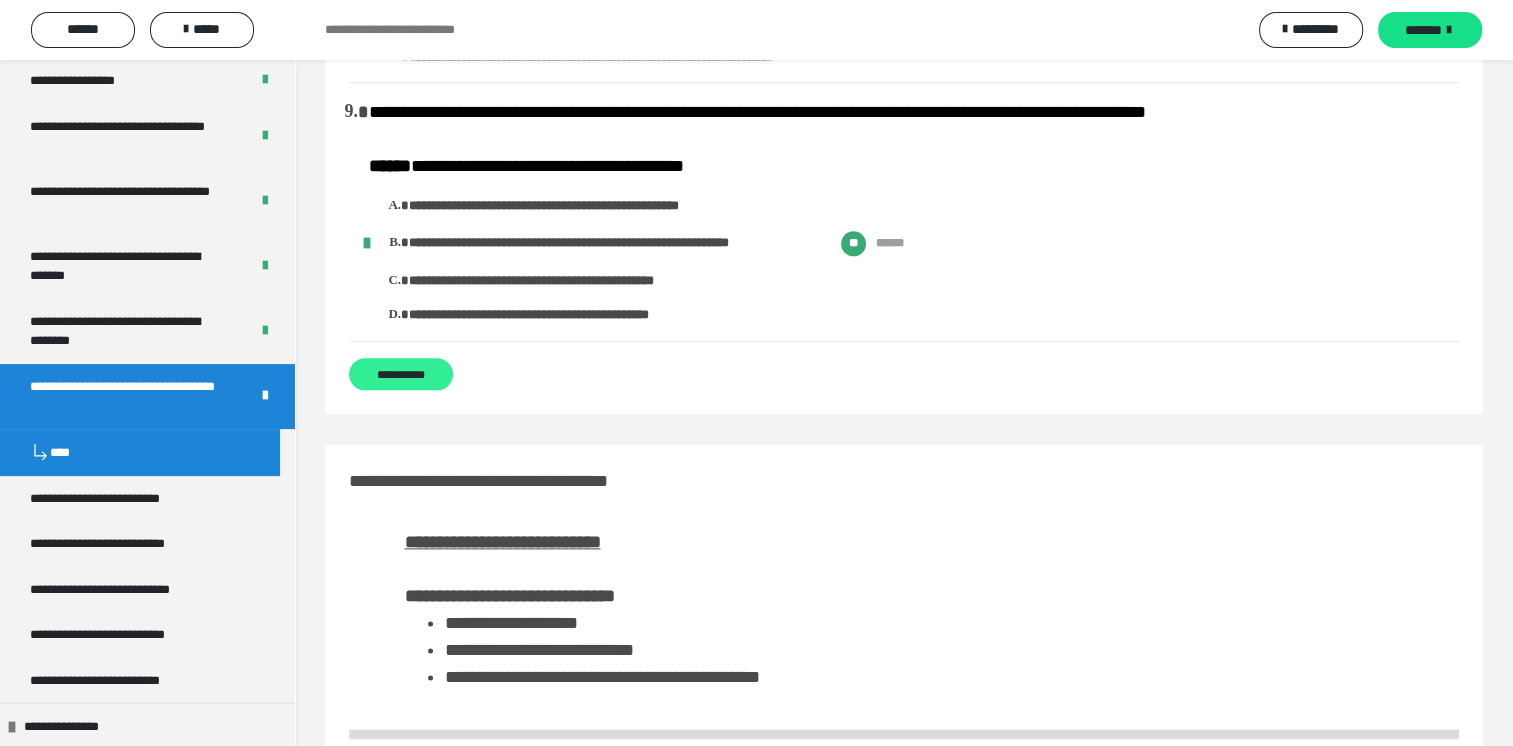 click on "**********" at bounding box center (401, 374) 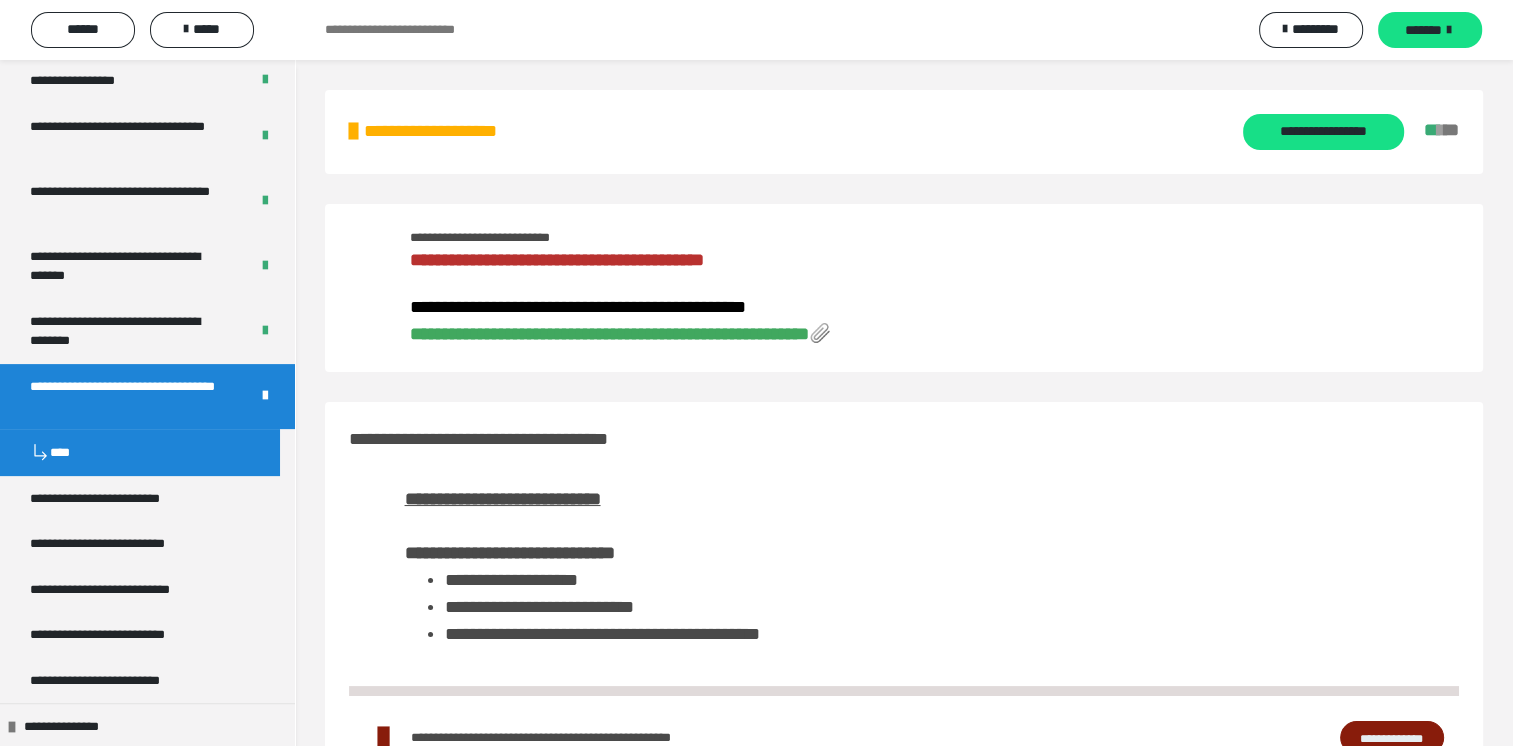 click on "**********" at bounding box center [609, 334] 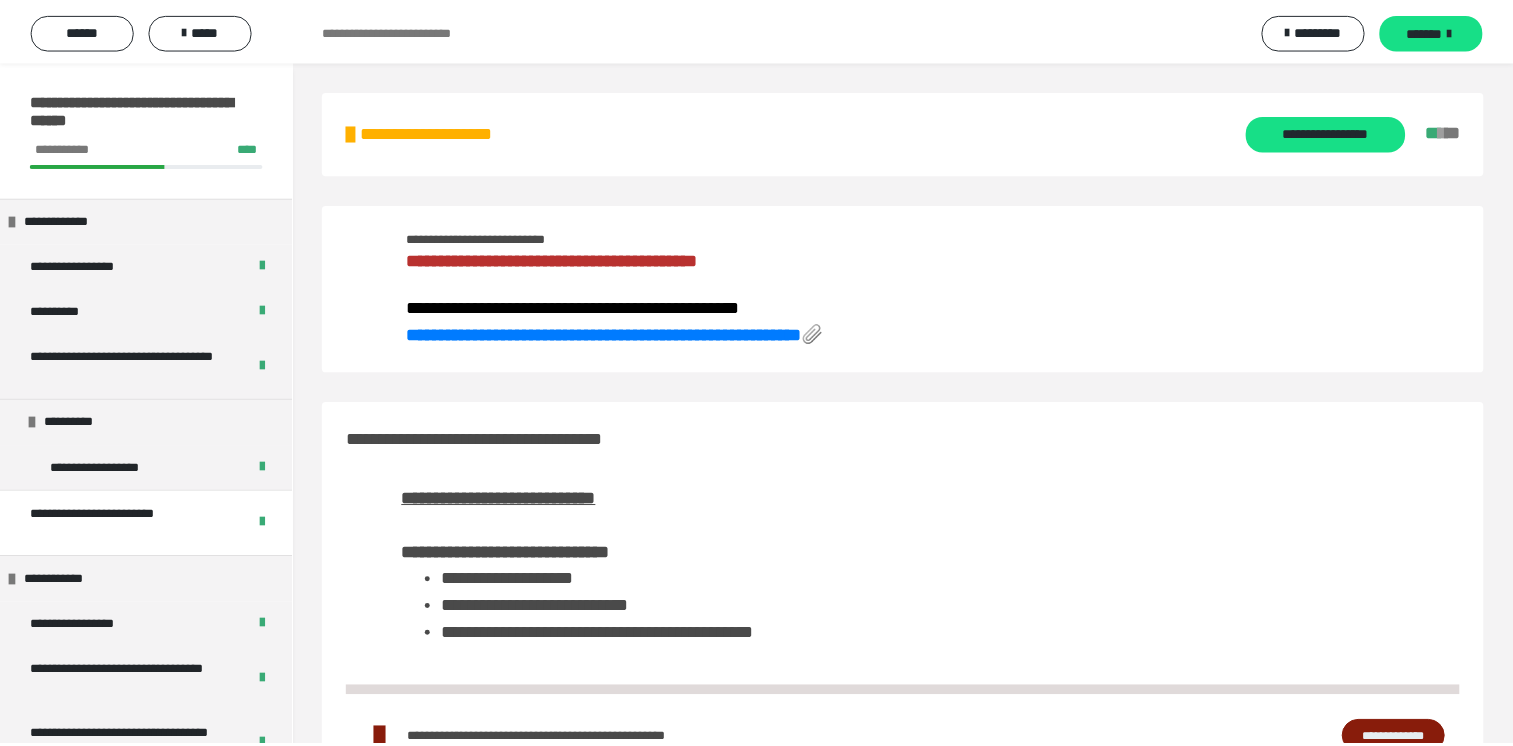 scroll, scrollTop: 0, scrollLeft: 0, axis: both 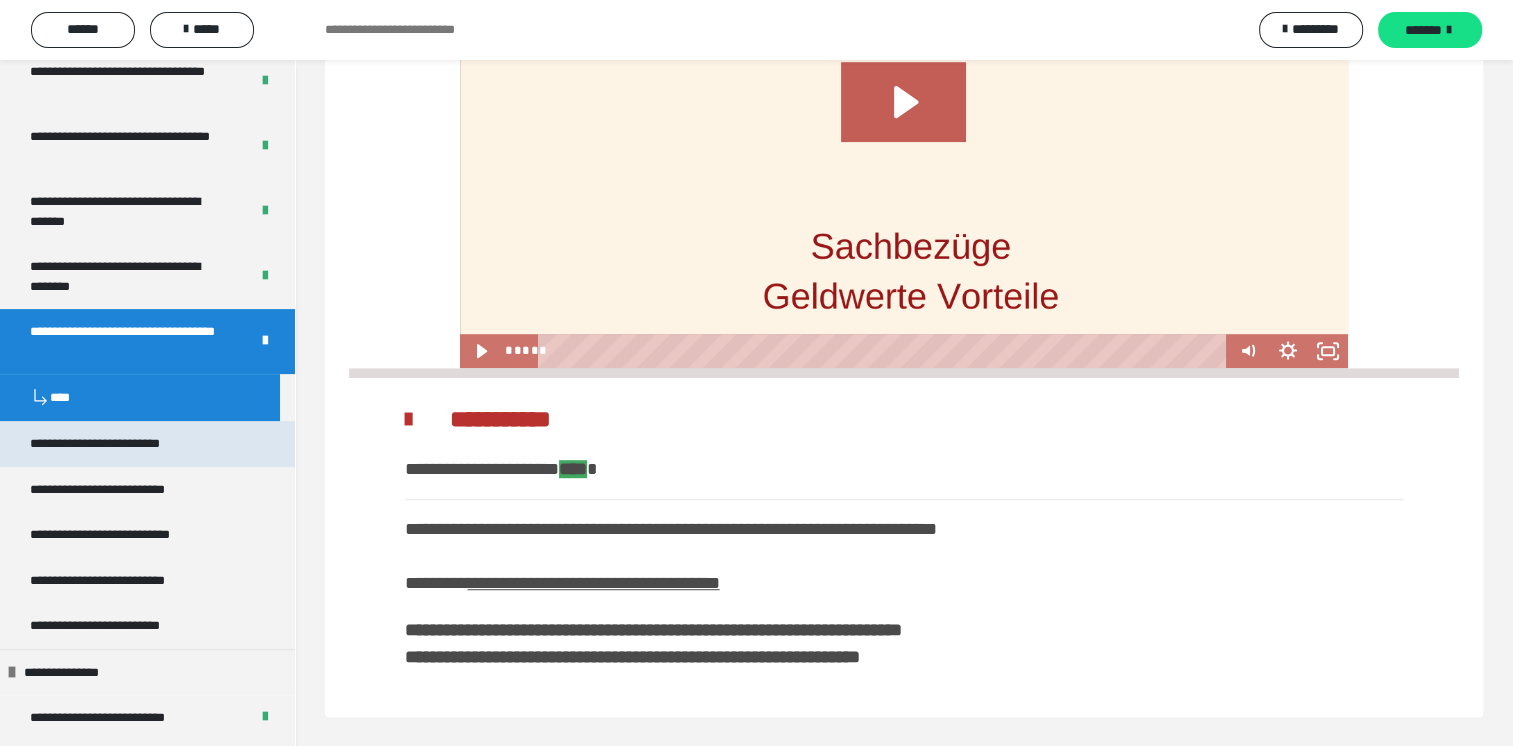 click on "**********" at bounding box center [124, 444] 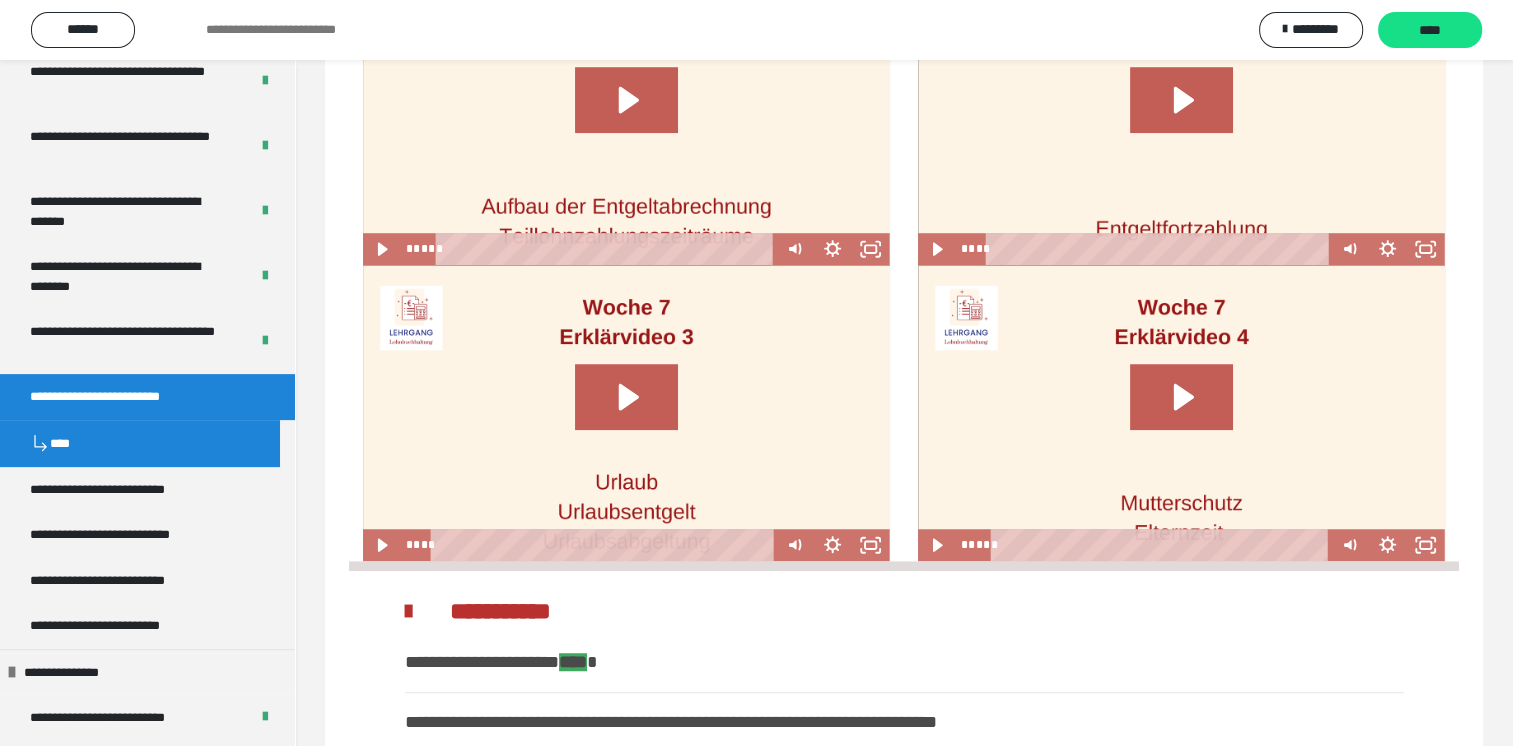 scroll, scrollTop: 1163, scrollLeft: 0, axis: vertical 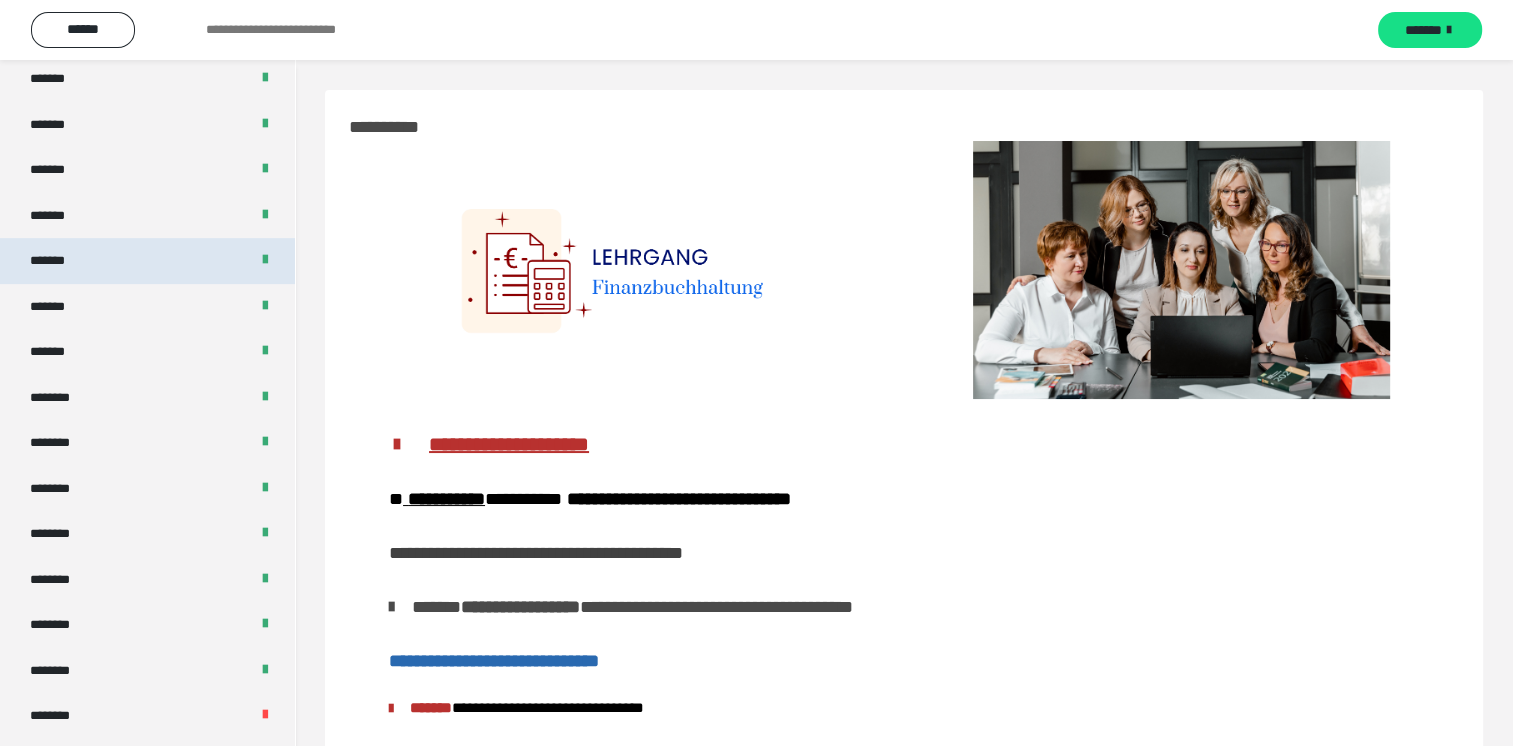click on "*******" at bounding box center (58, 261) 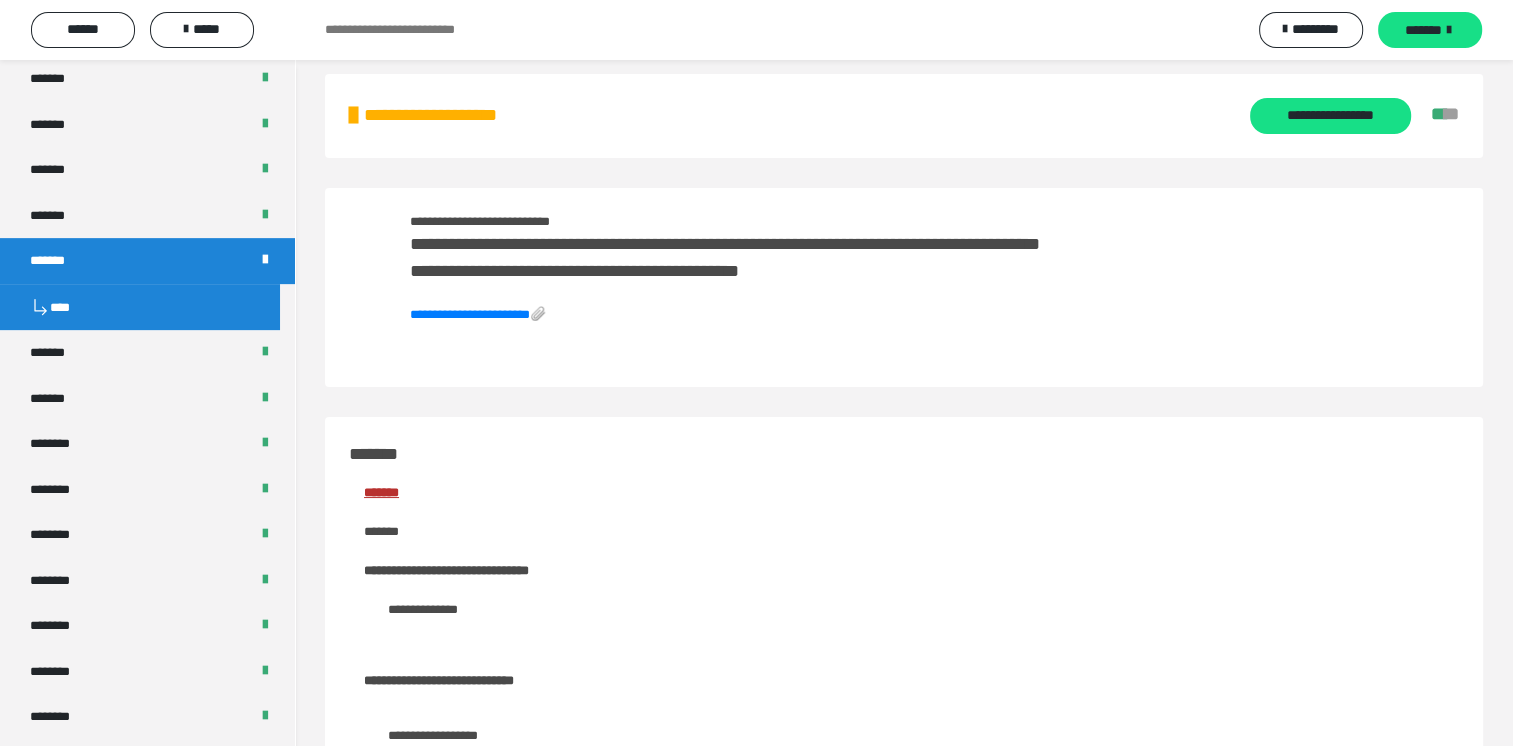 scroll, scrollTop: 0, scrollLeft: 0, axis: both 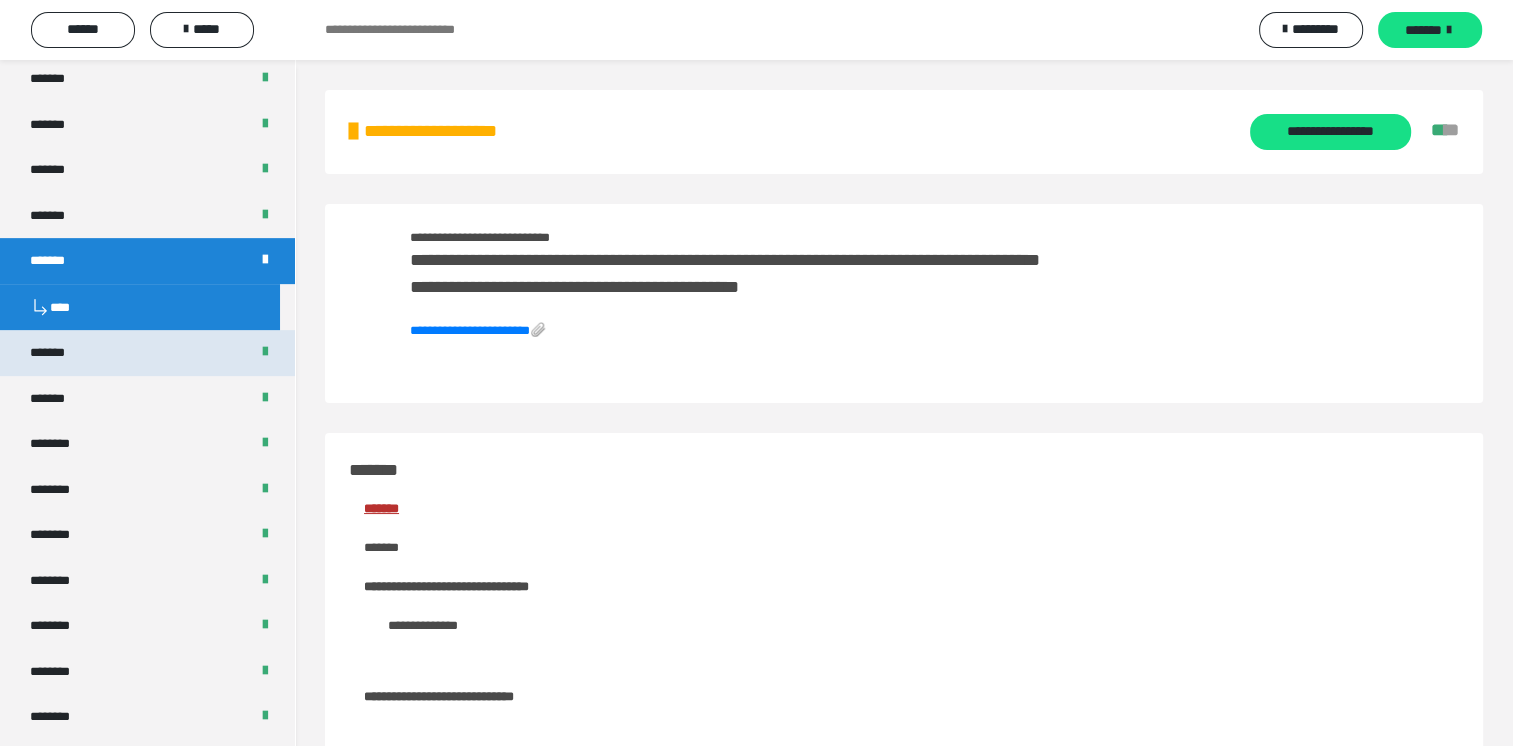 click on "*******" at bounding box center [58, 353] 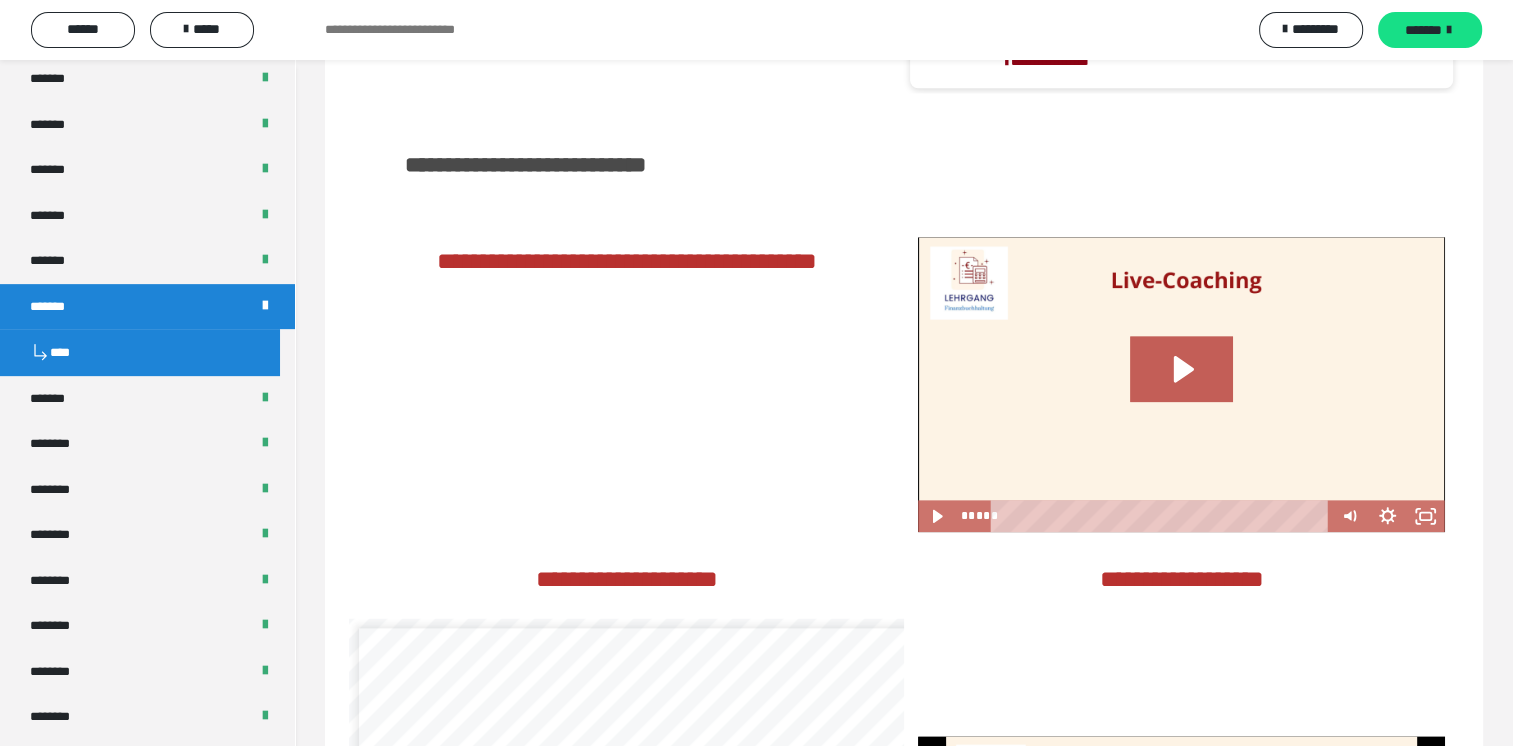 scroll, scrollTop: 2772, scrollLeft: 0, axis: vertical 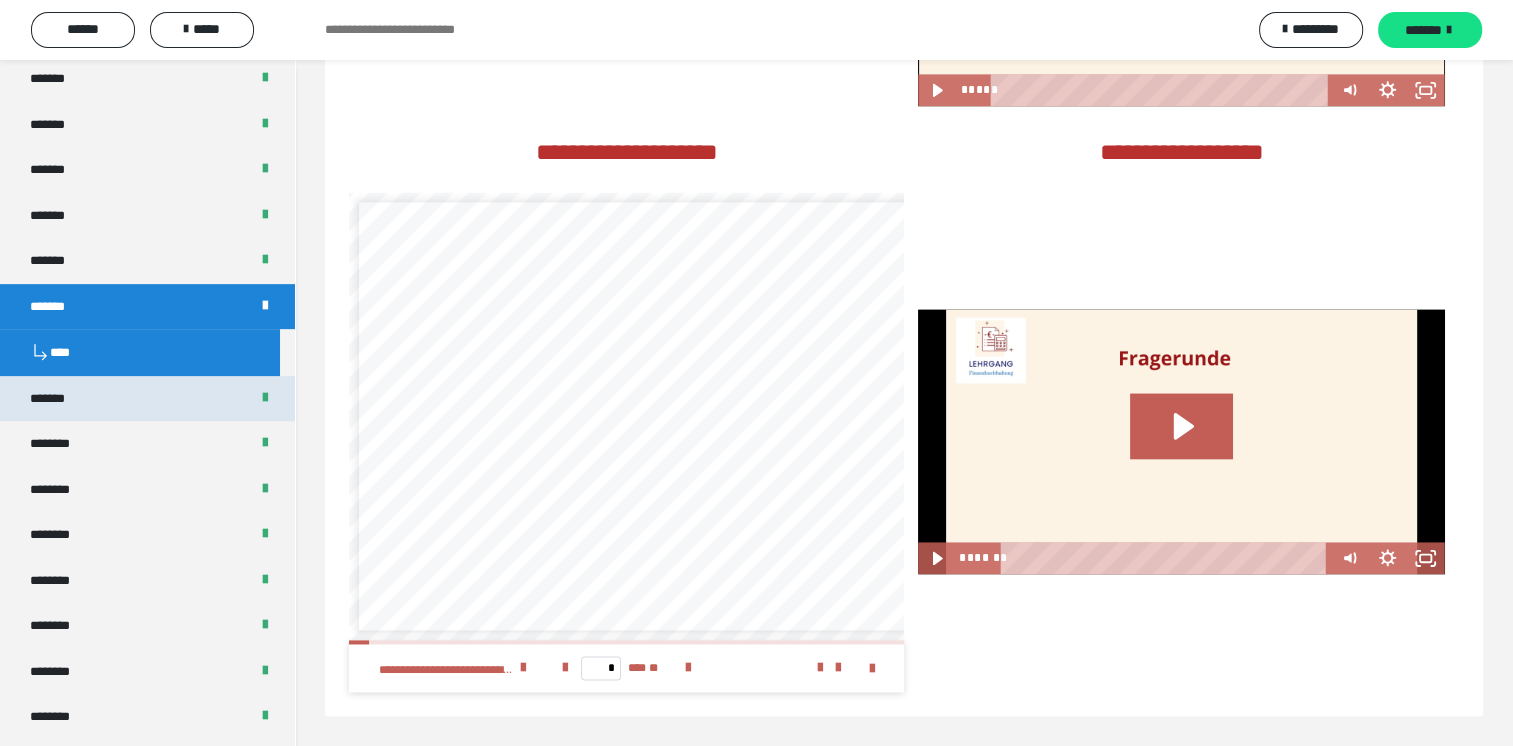 click on "*******" at bounding box center [58, 399] 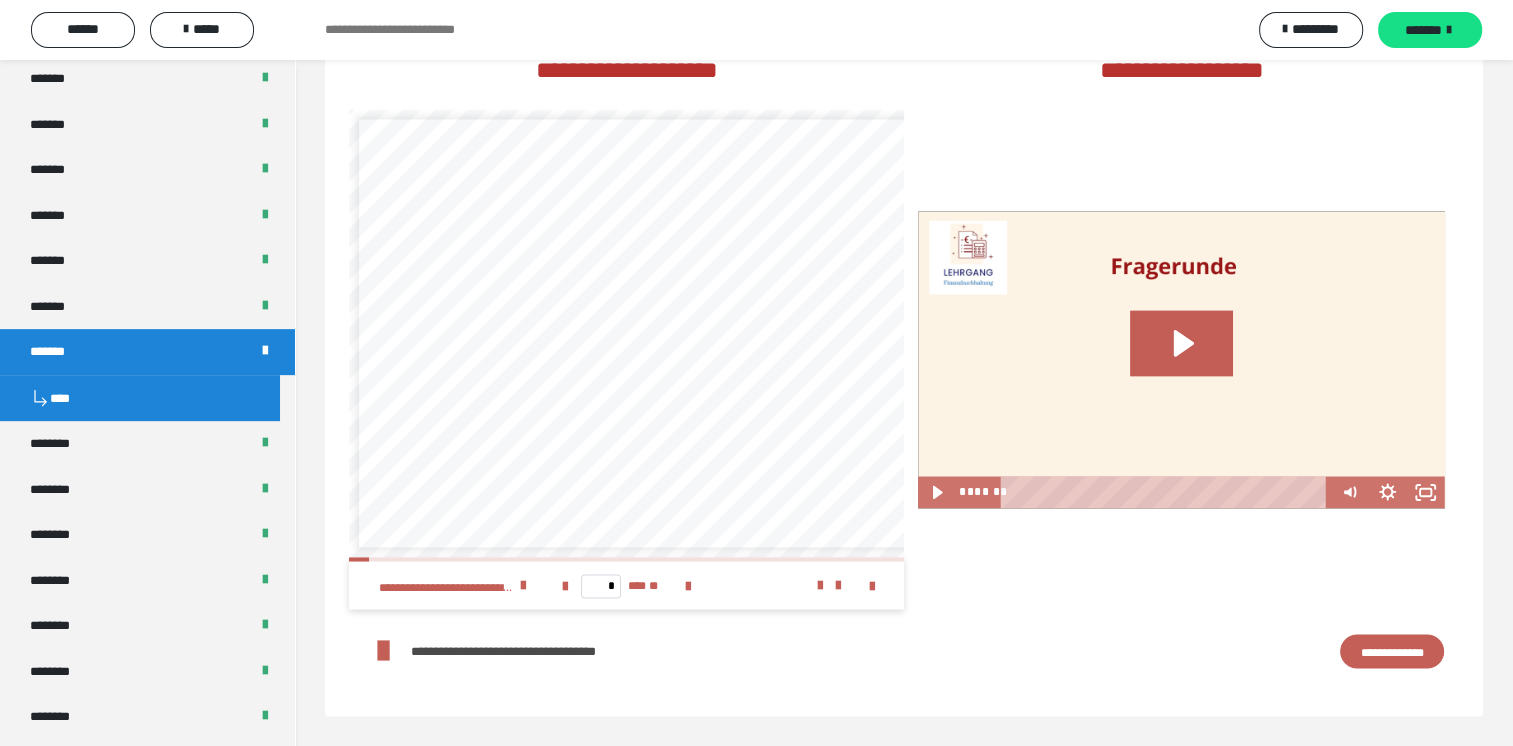 scroll, scrollTop: 3262, scrollLeft: 0, axis: vertical 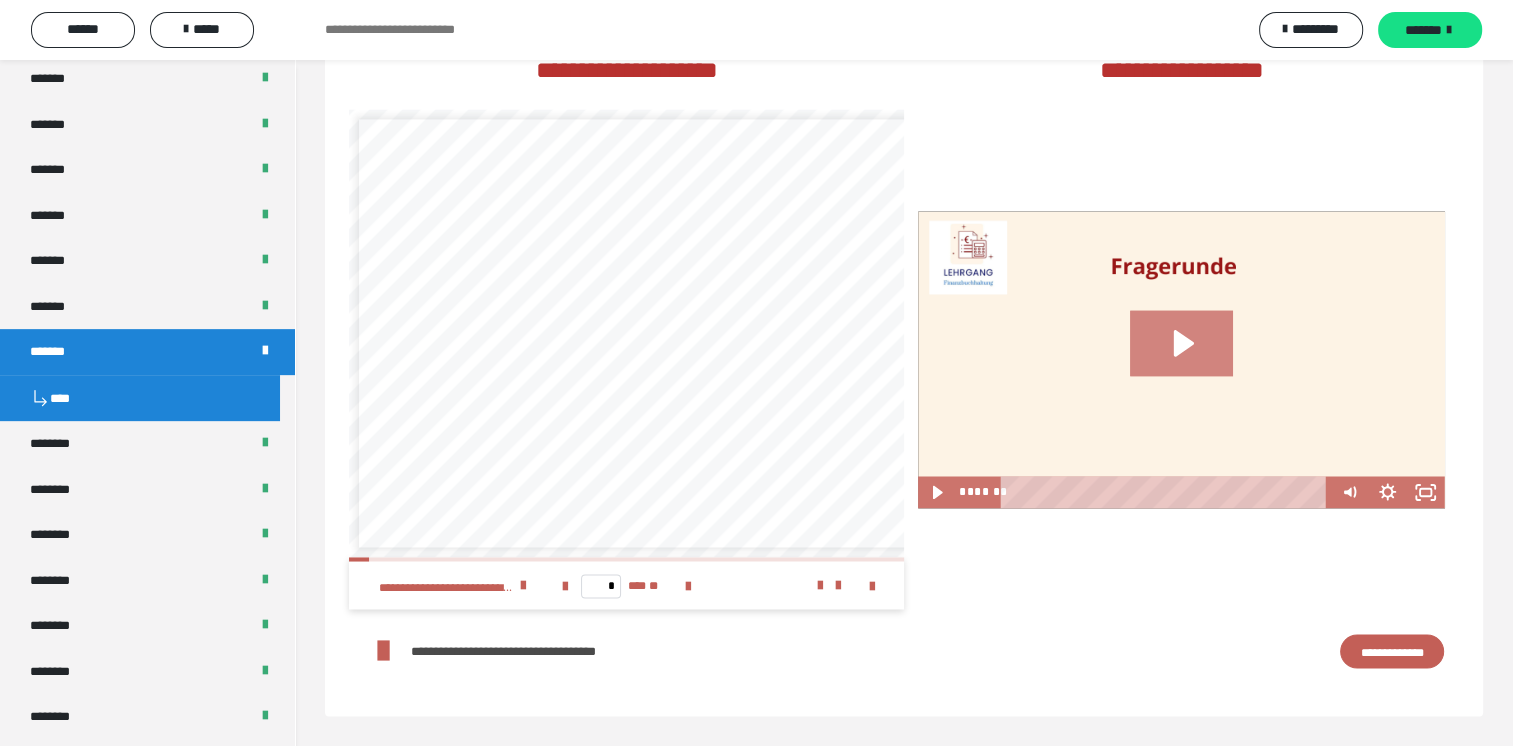 click 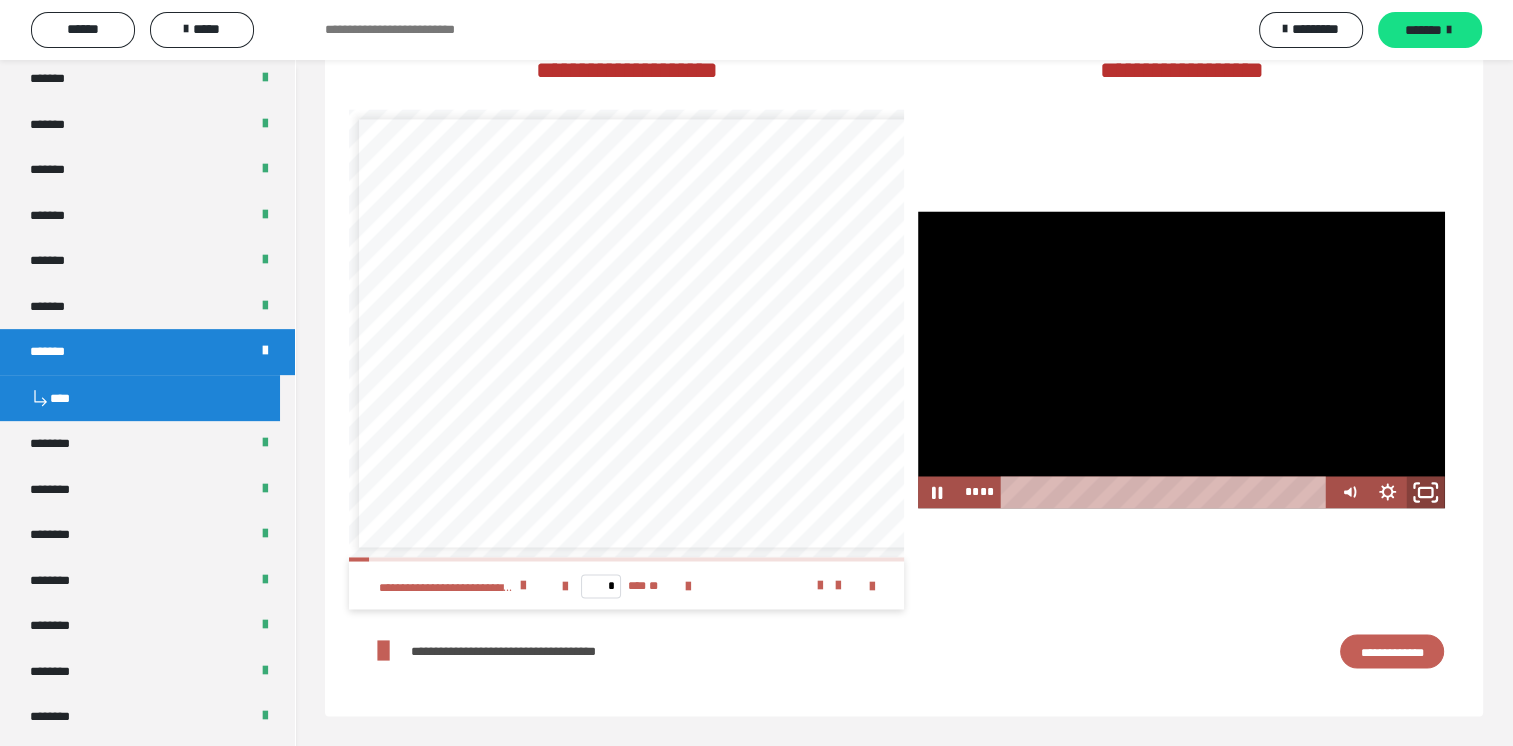 click 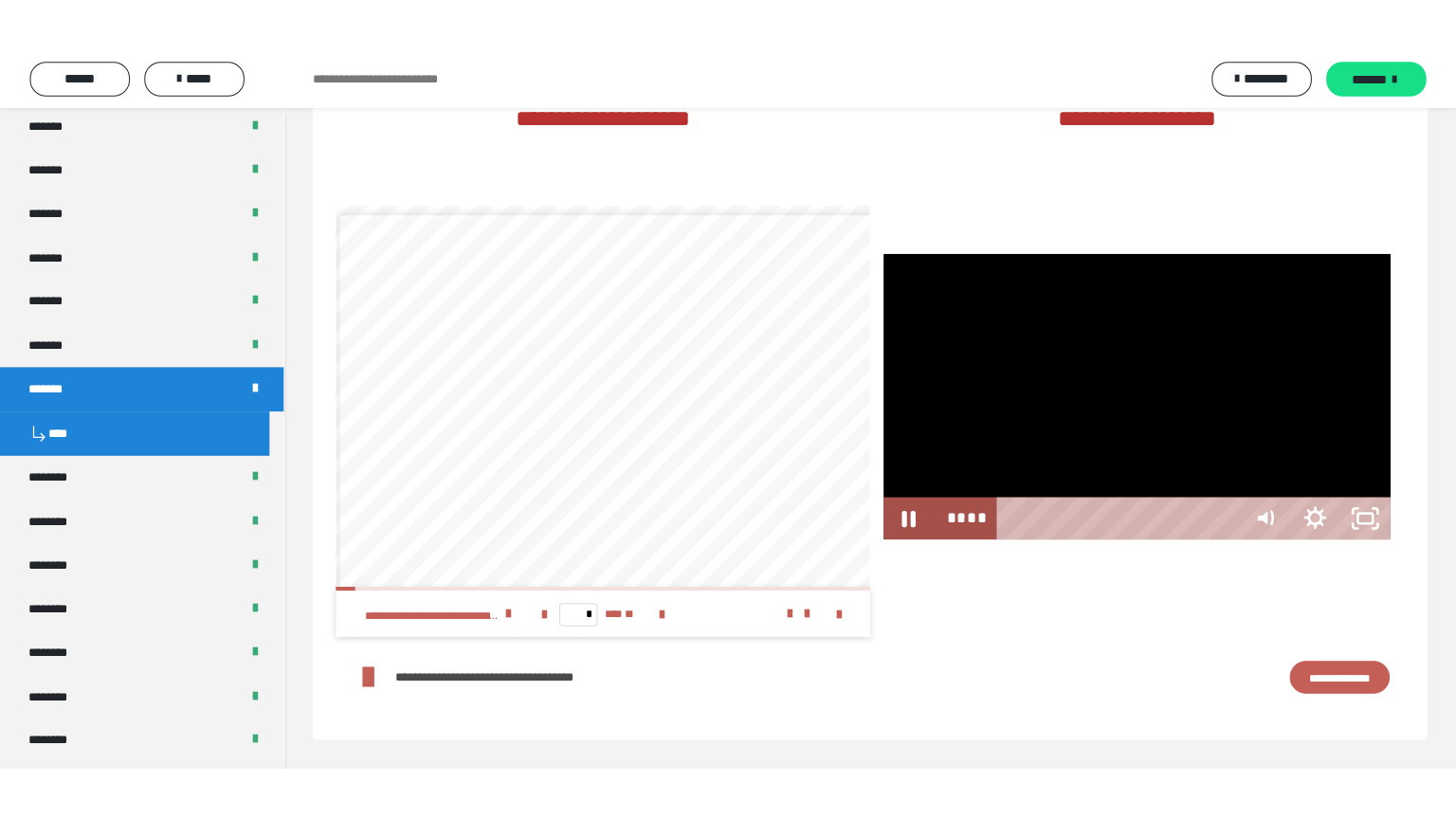scroll, scrollTop: 3005, scrollLeft: 0, axis: vertical 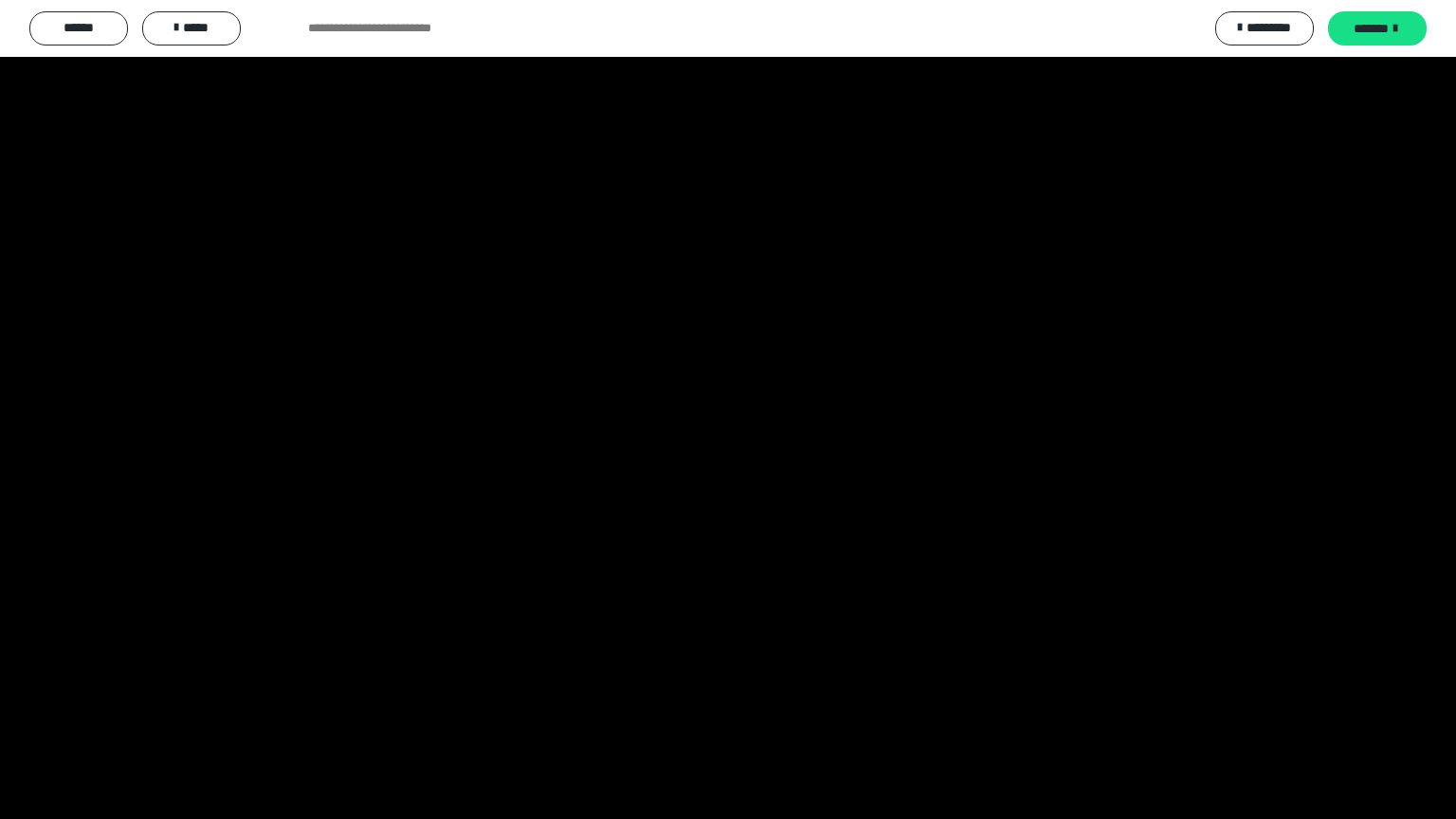 type 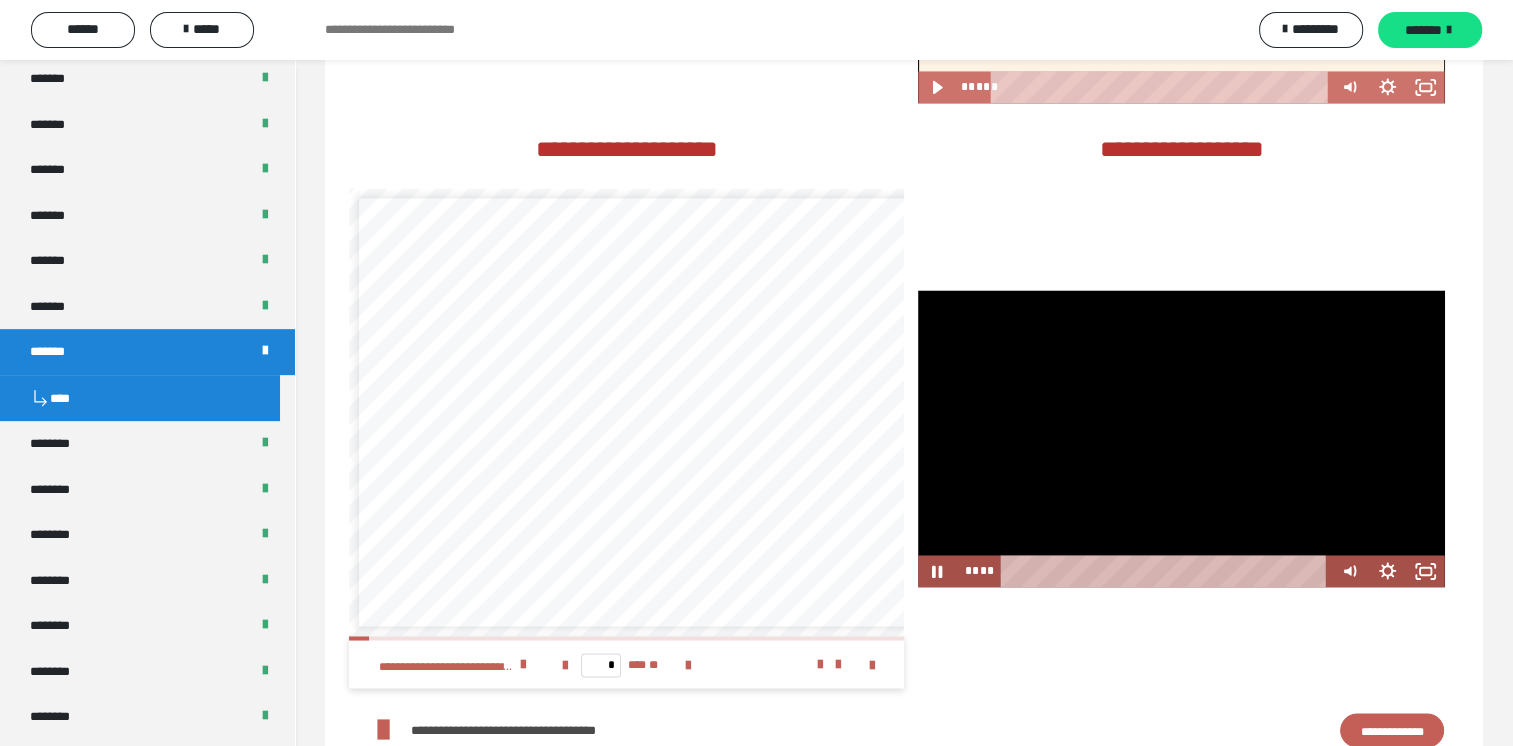 click at bounding box center (1181, 438) 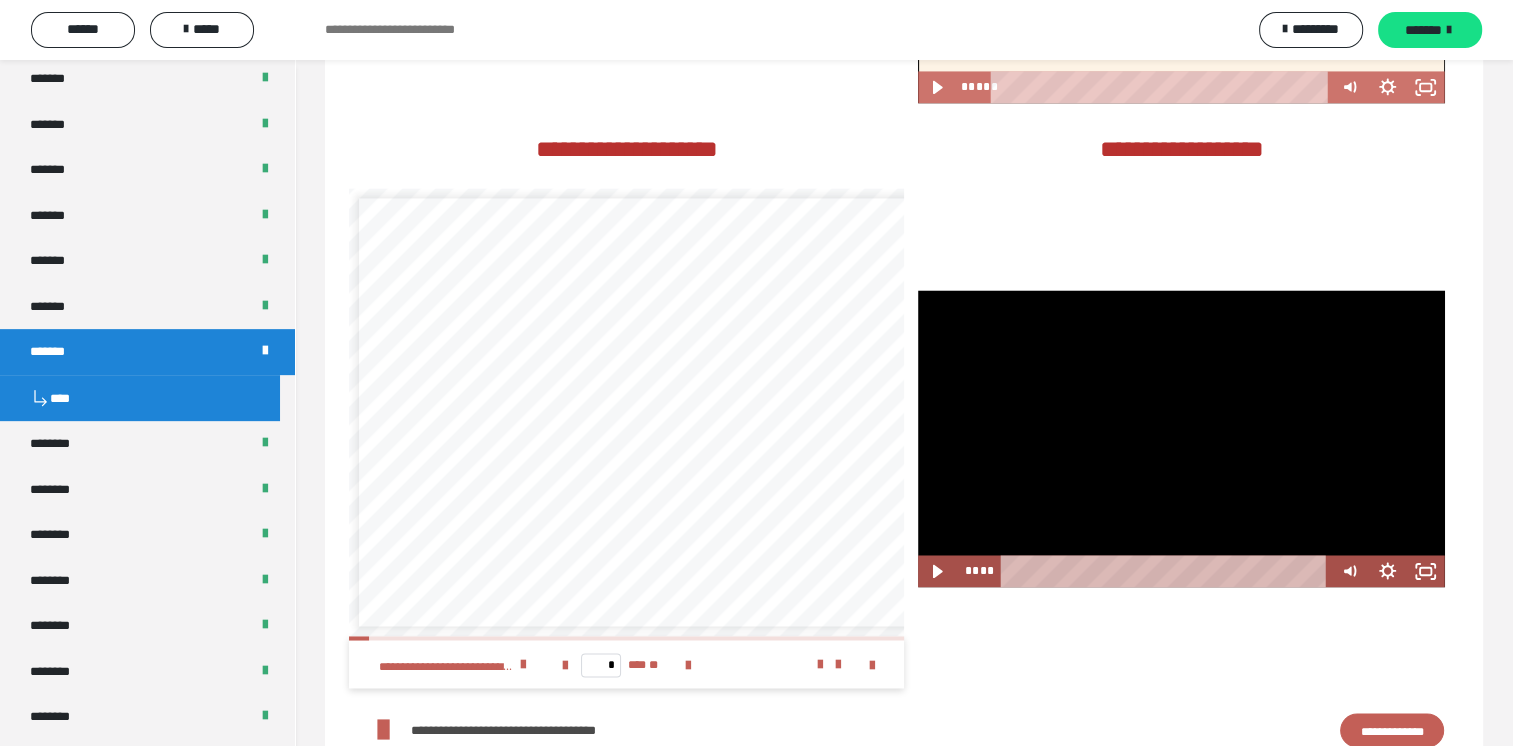 click at bounding box center [1181, 438] 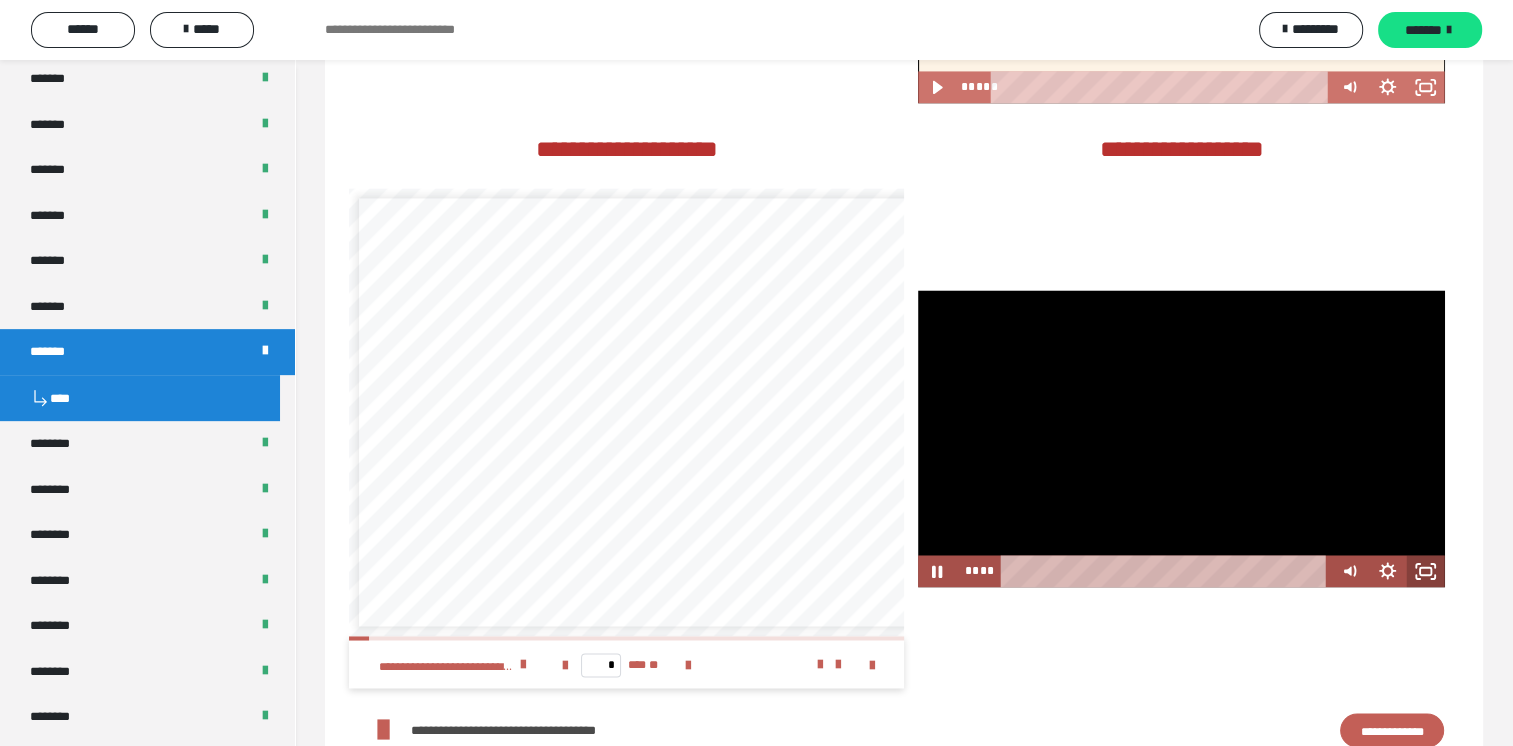 click 